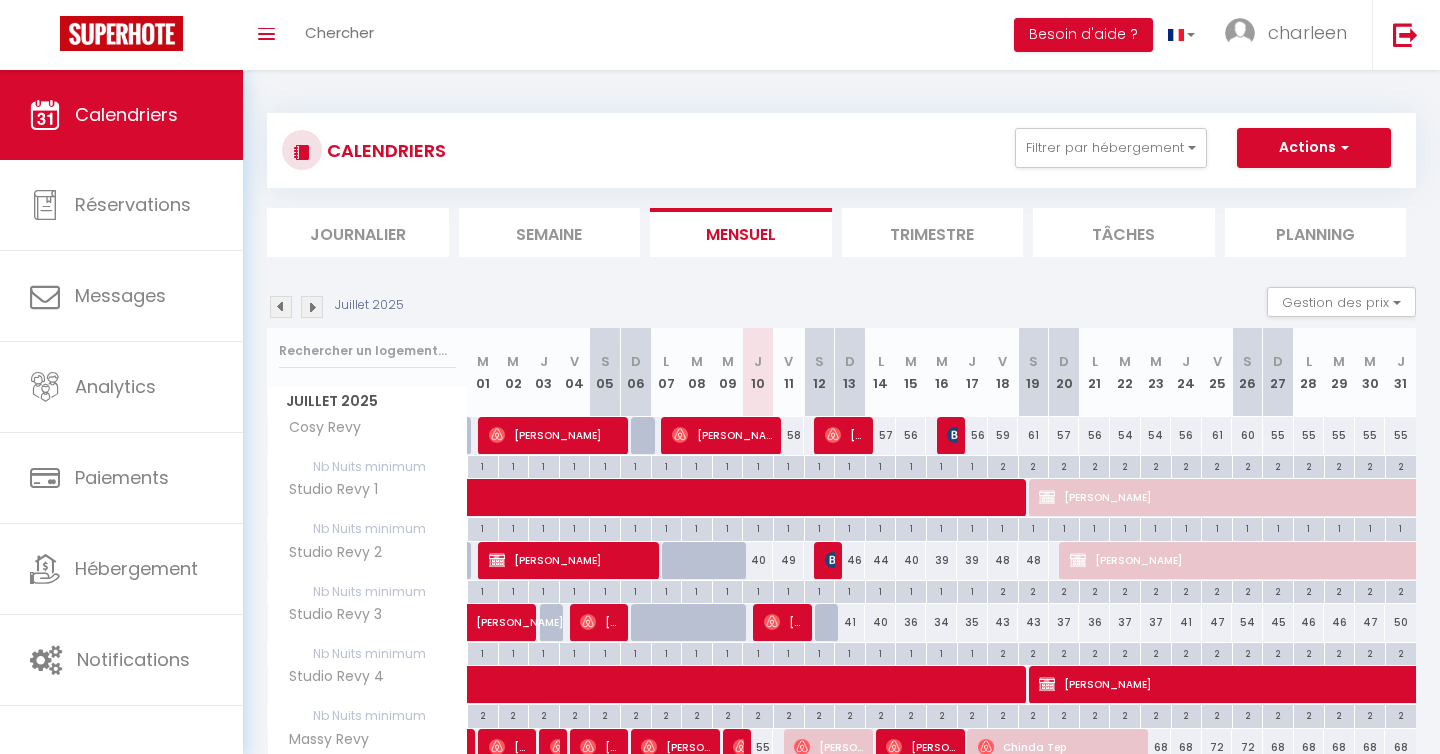 scroll, scrollTop: 0, scrollLeft: 0, axis: both 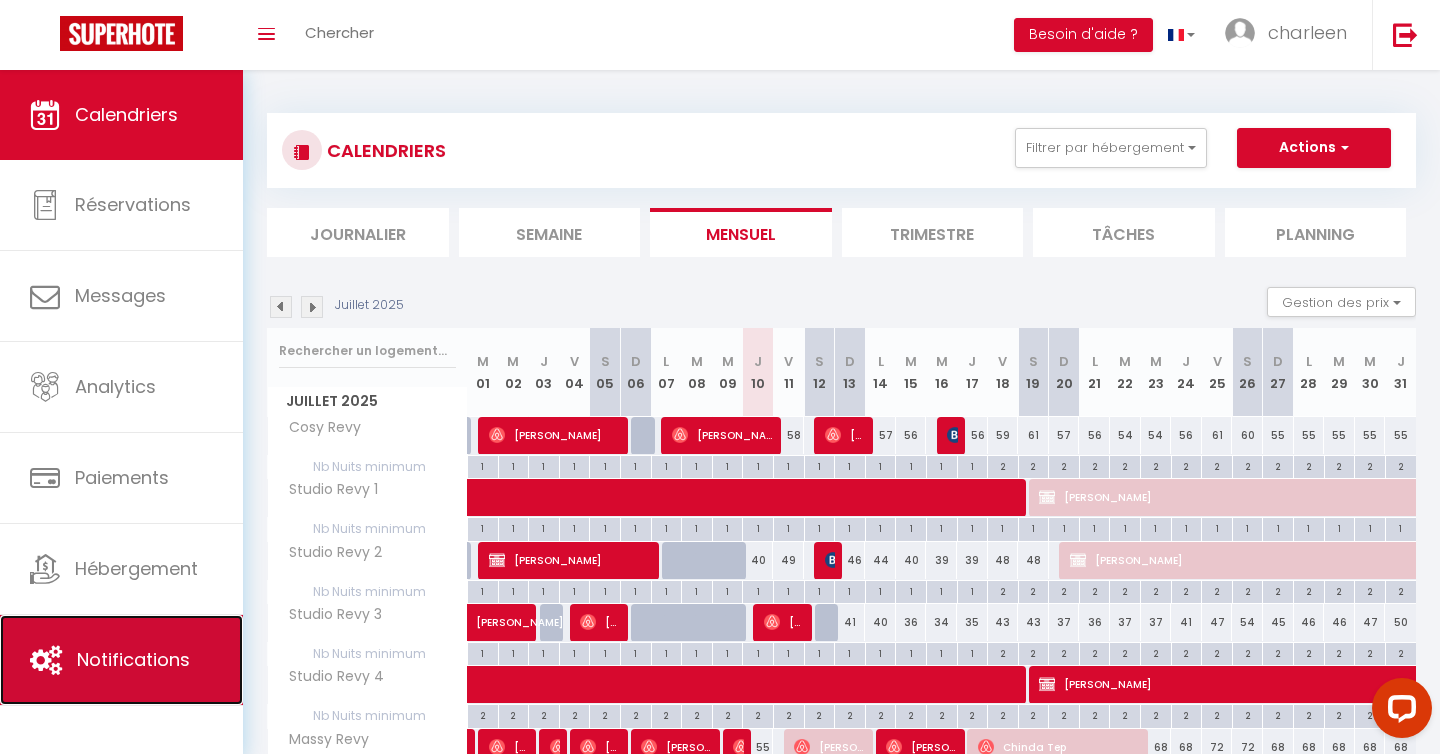 click on "Notifications" at bounding box center [133, 659] 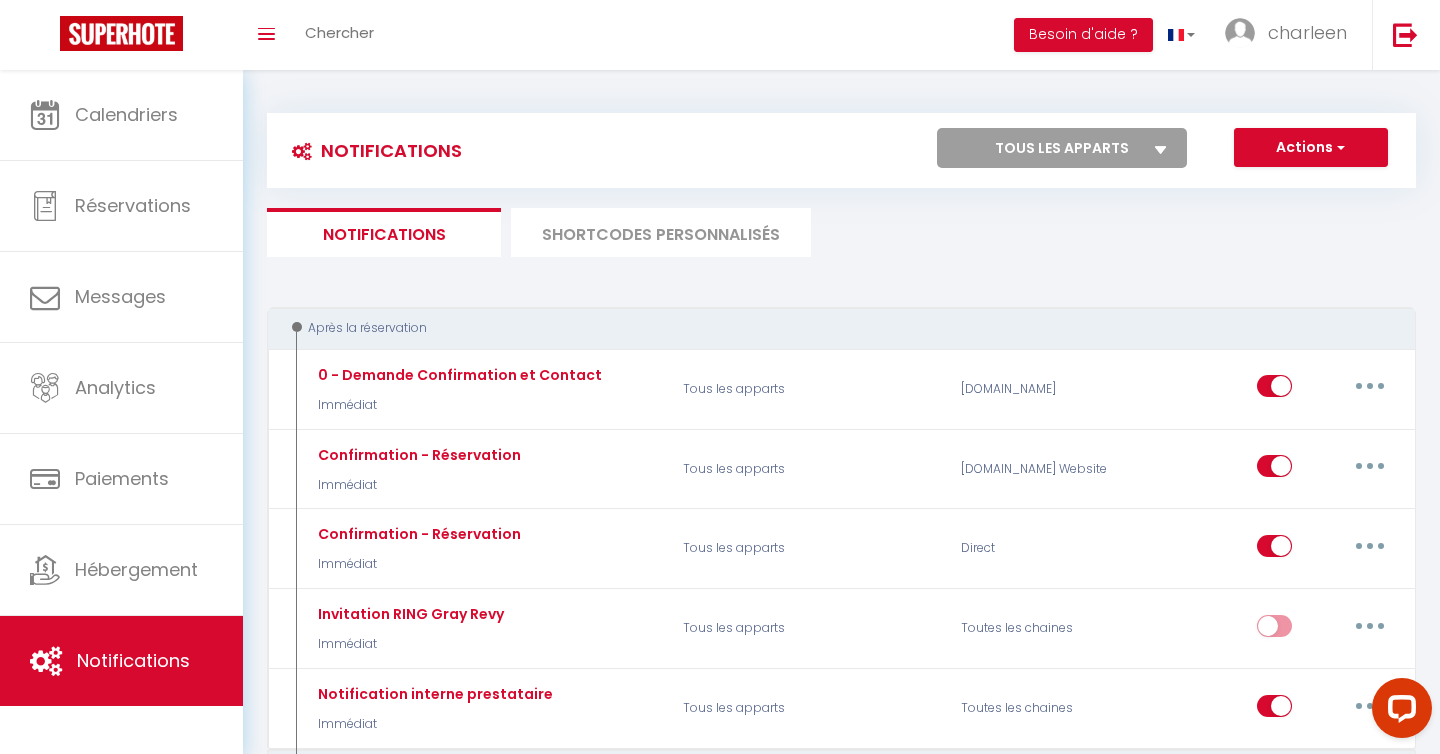 click on "SHORTCODES PERSONNALISÉS" at bounding box center (661, 232) 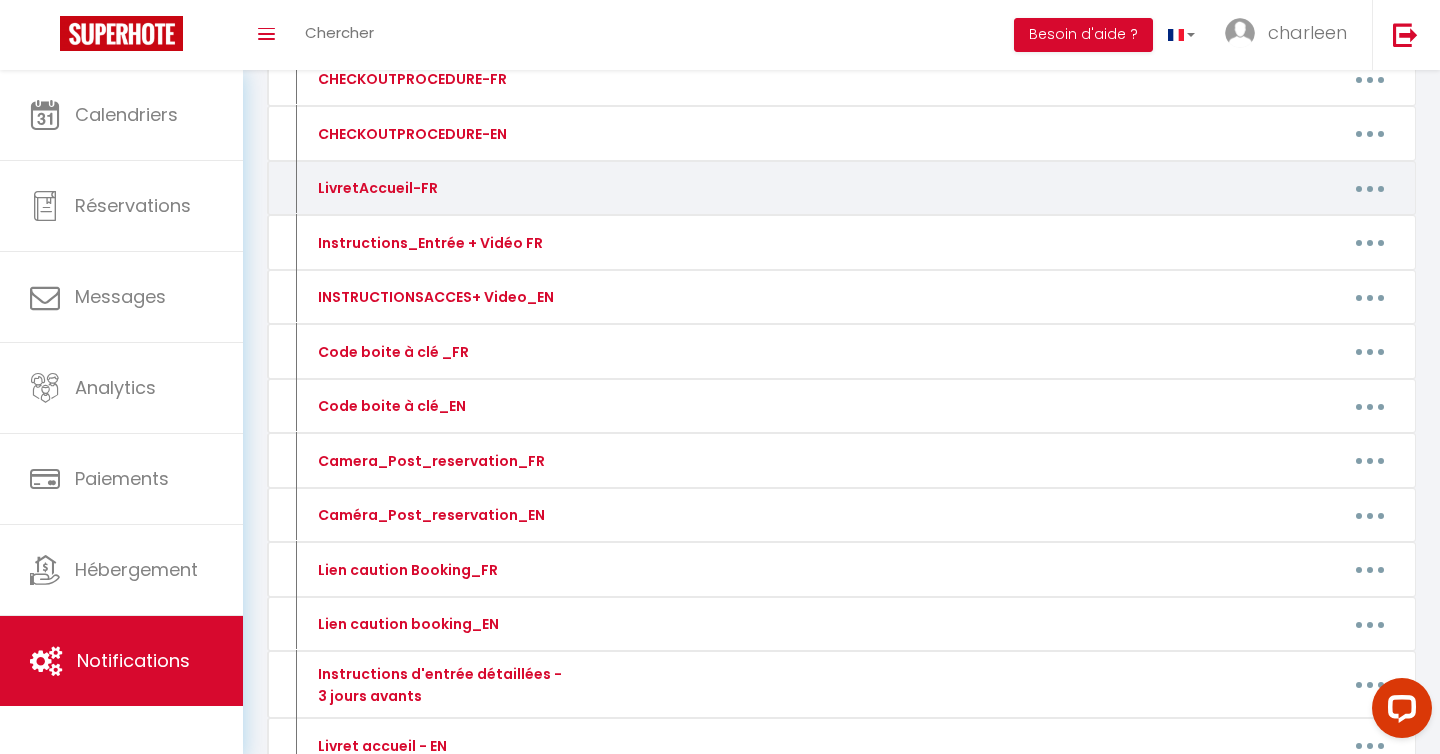 scroll, scrollTop: 290, scrollLeft: 0, axis: vertical 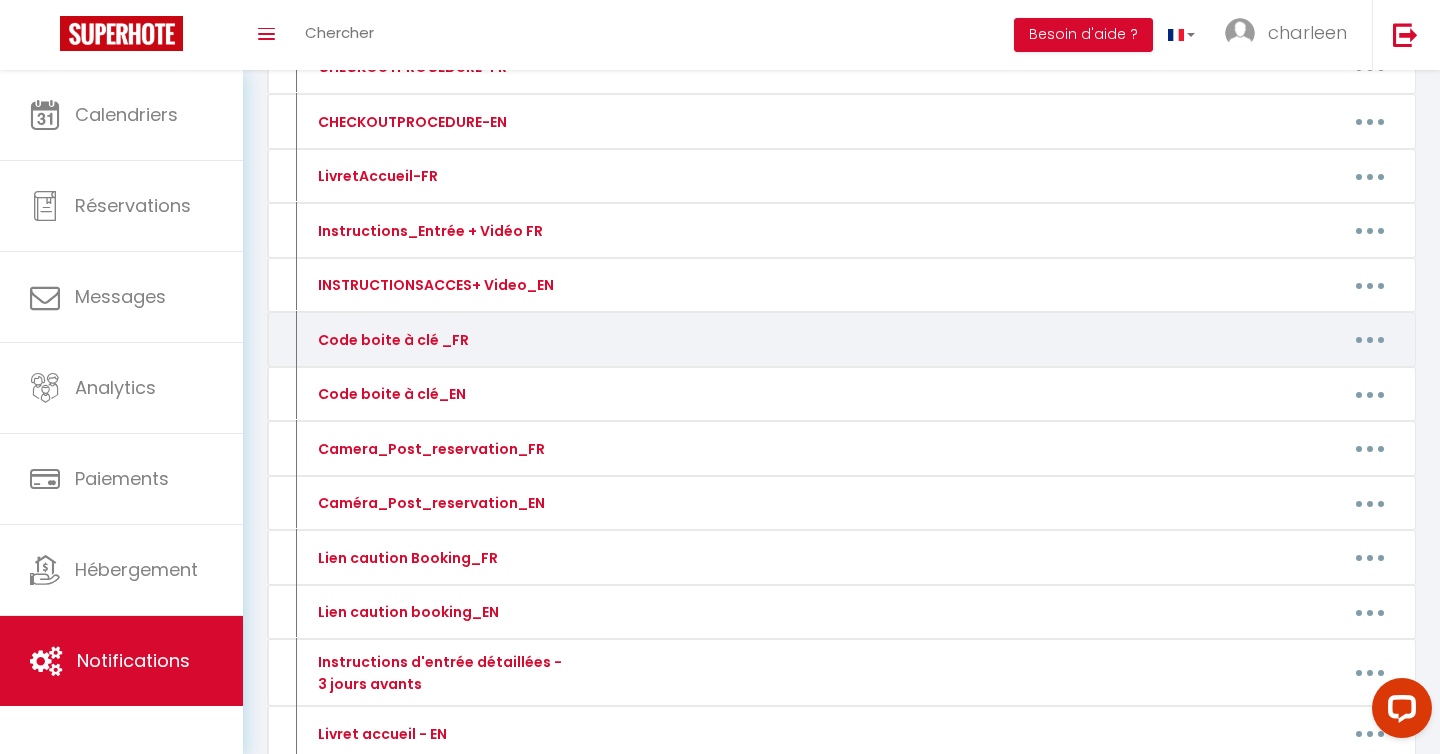 click at bounding box center [1370, 340] 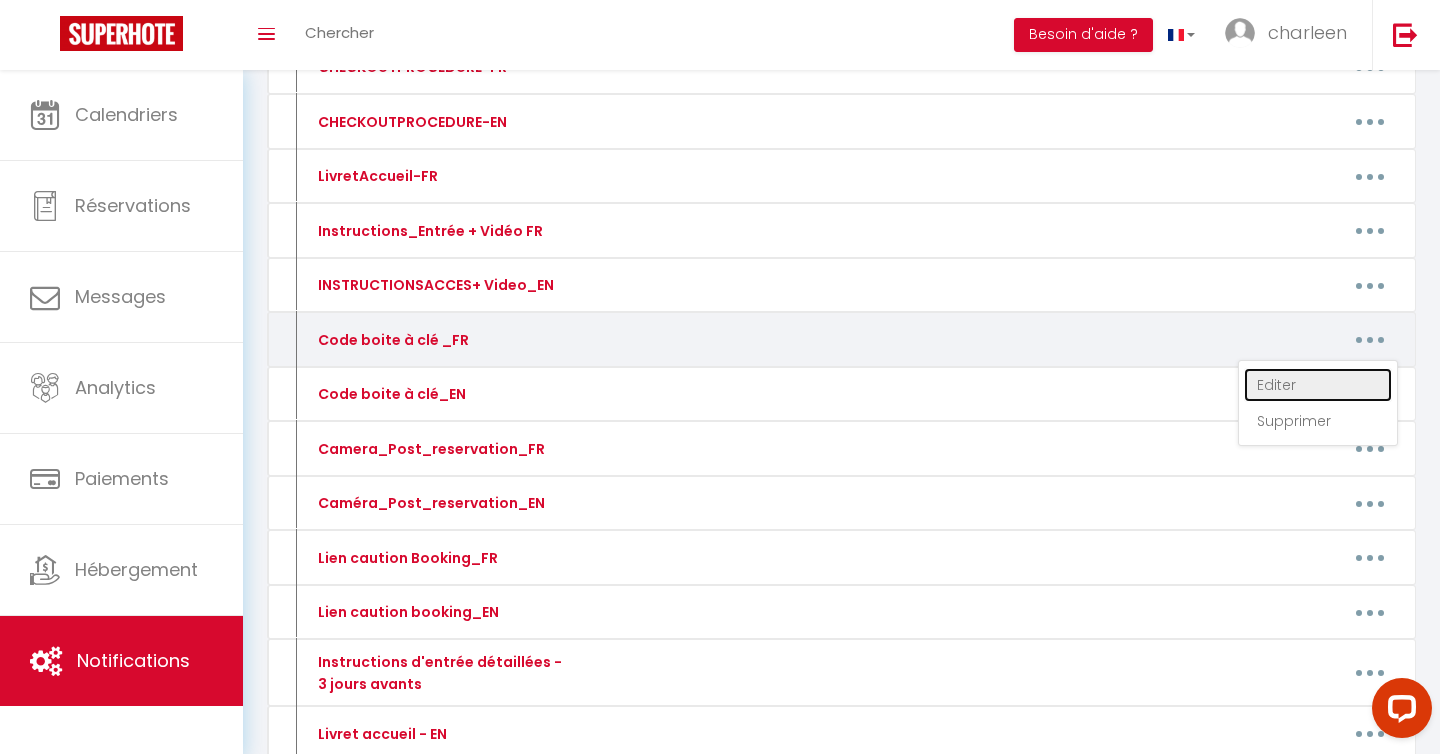 click on "Editer" at bounding box center [1318, 385] 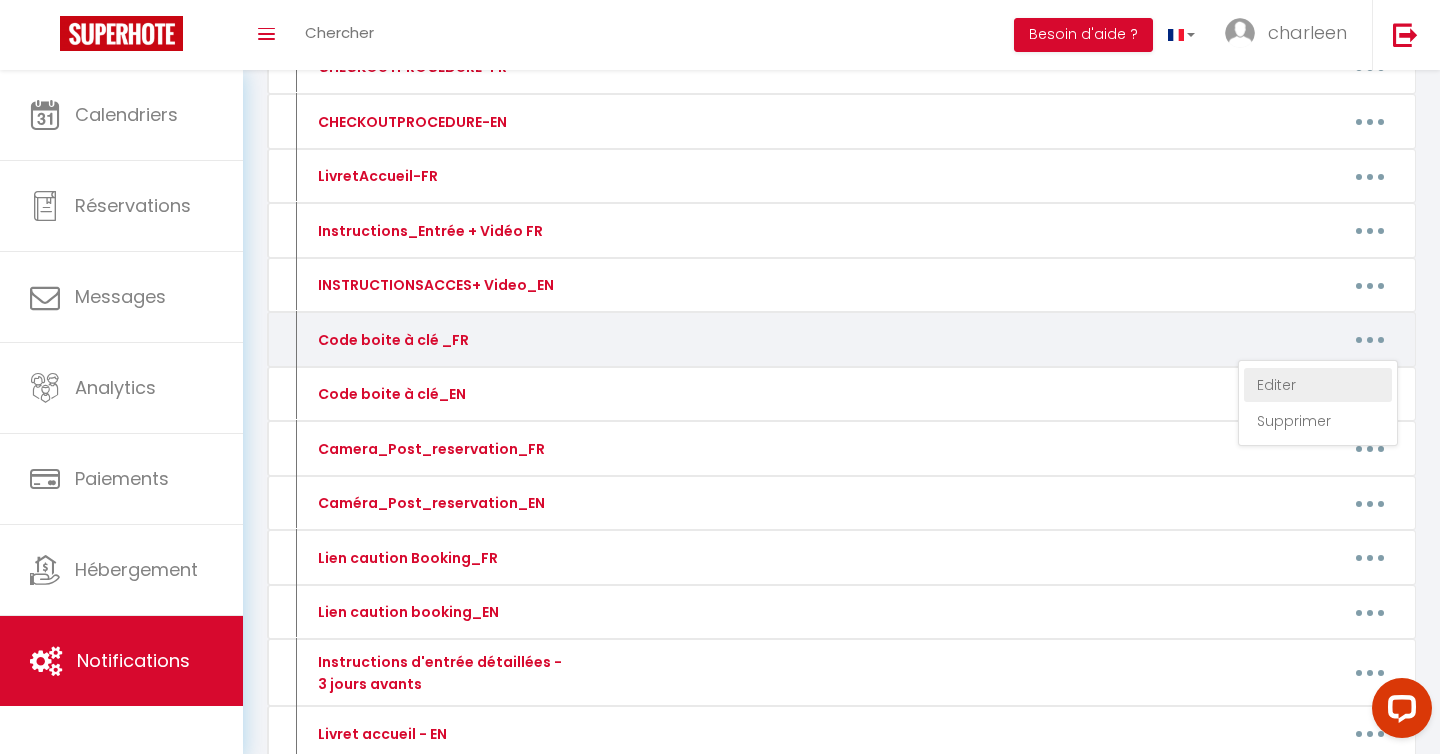 type on "Code boite à clé _FR" 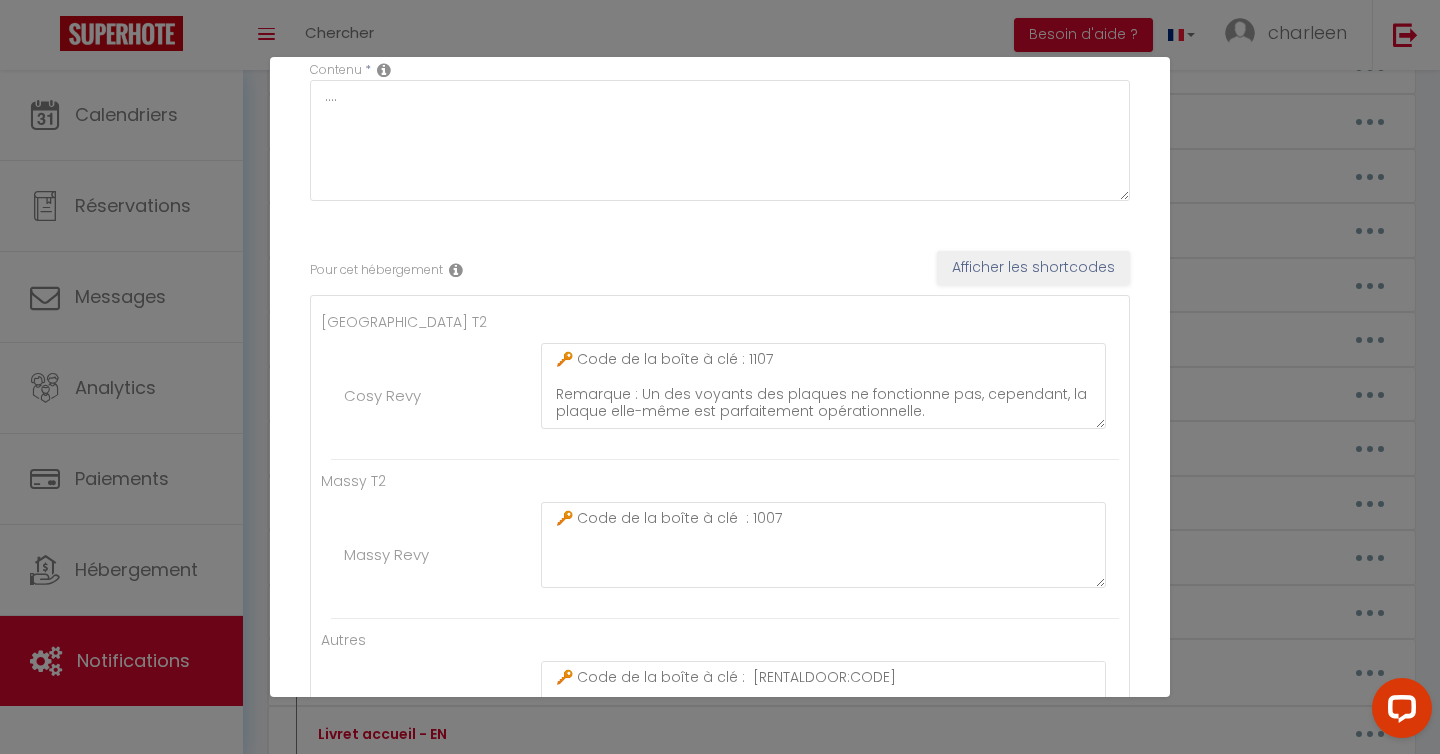 scroll, scrollTop: 169, scrollLeft: 0, axis: vertical 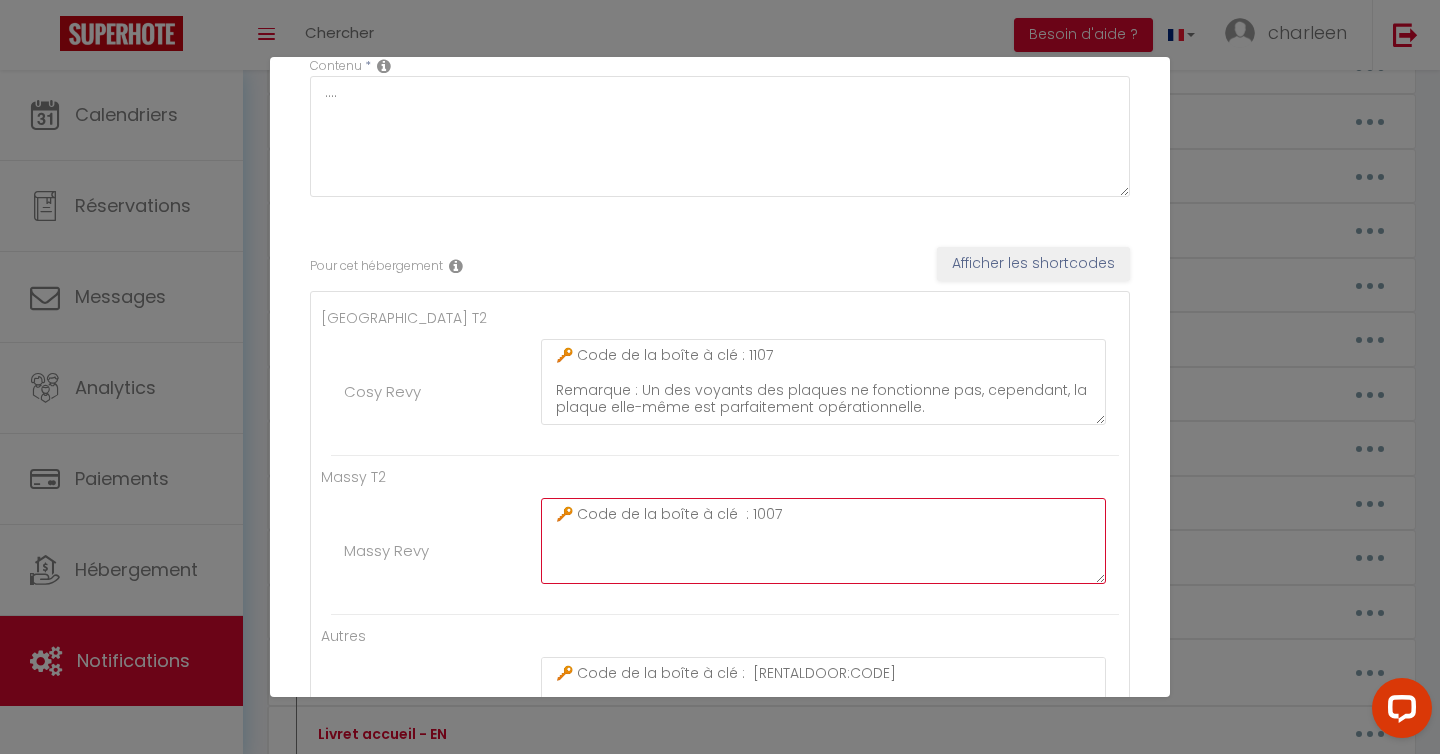 click on "🔑 Code de la boîte à clé  : 1007" at bounding box center (823, 382) 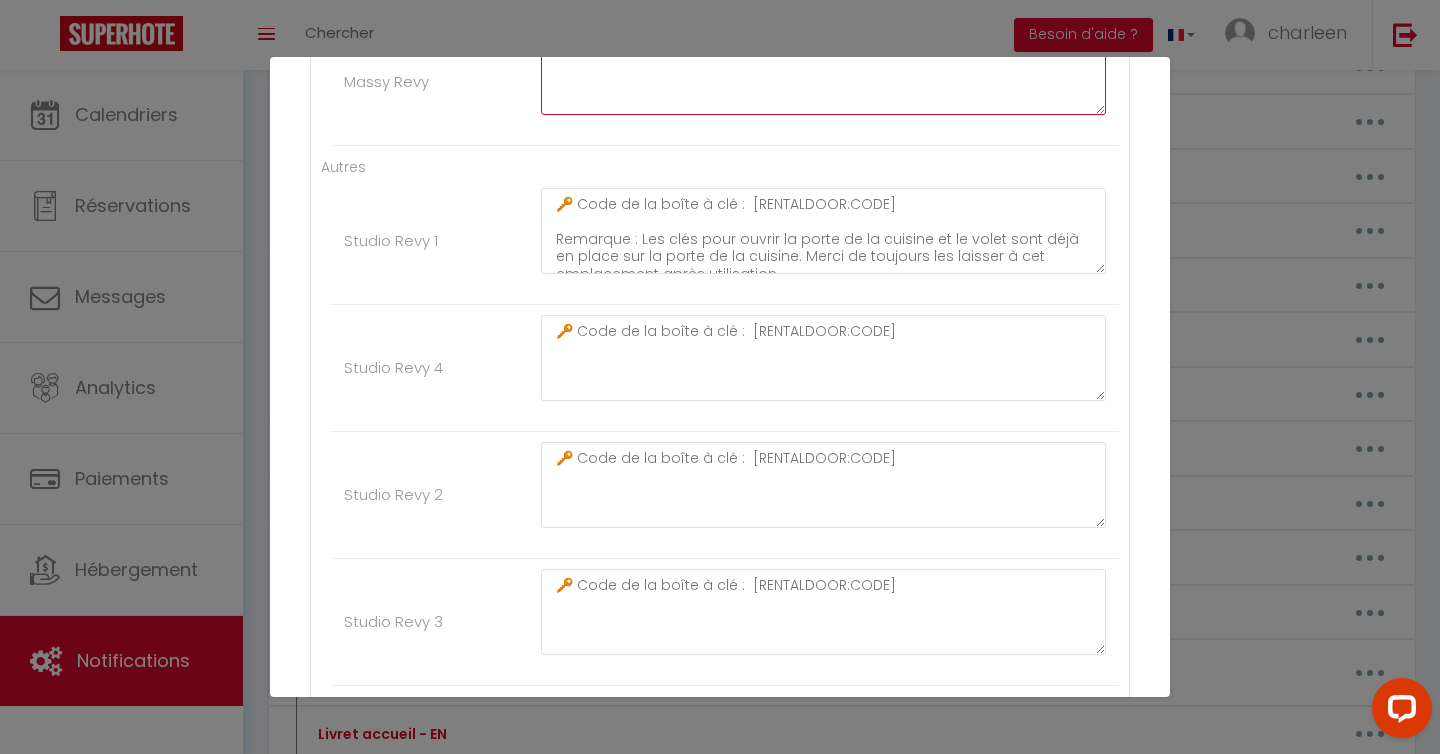 scroll, scrollTop: 778, scrollLeft: 0, axis: vertical 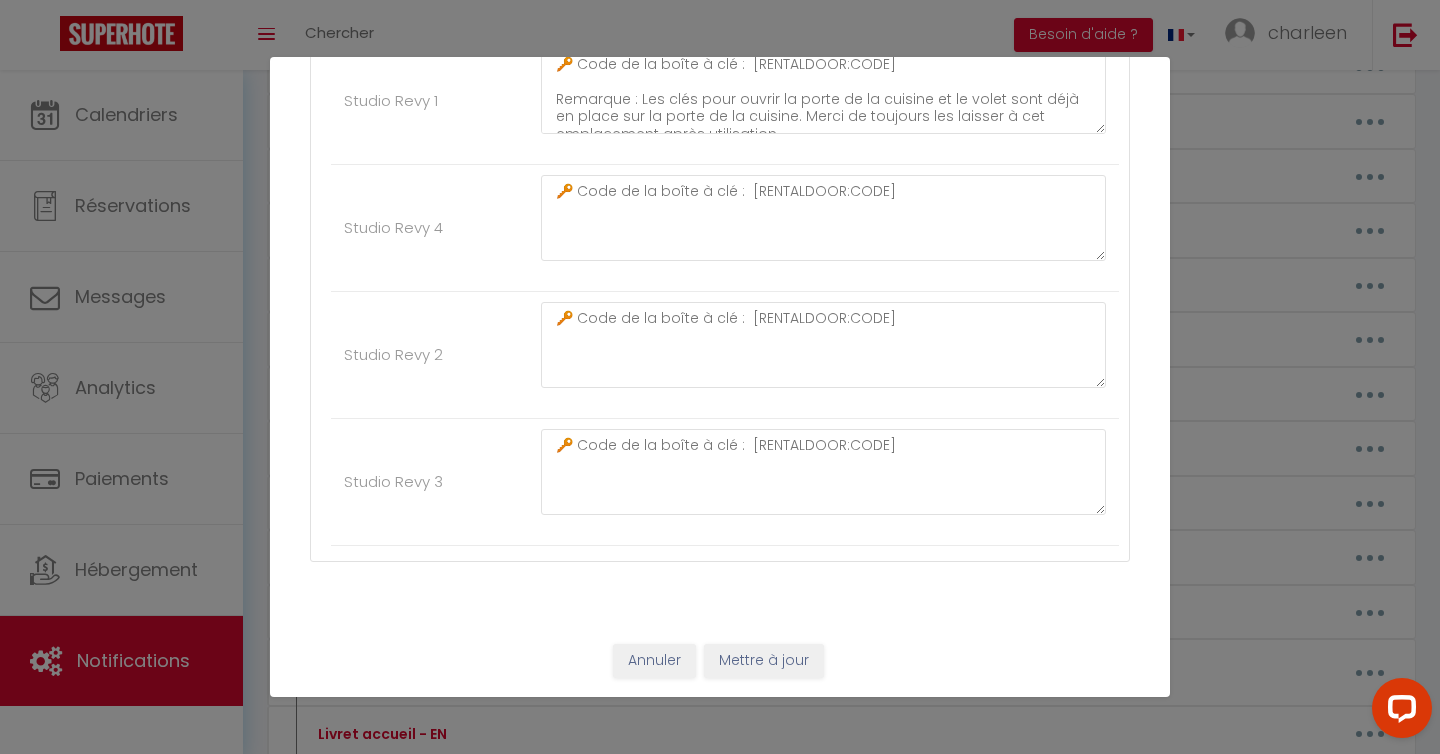 type on "🔑 Code de la boîte à clé  : 1107" 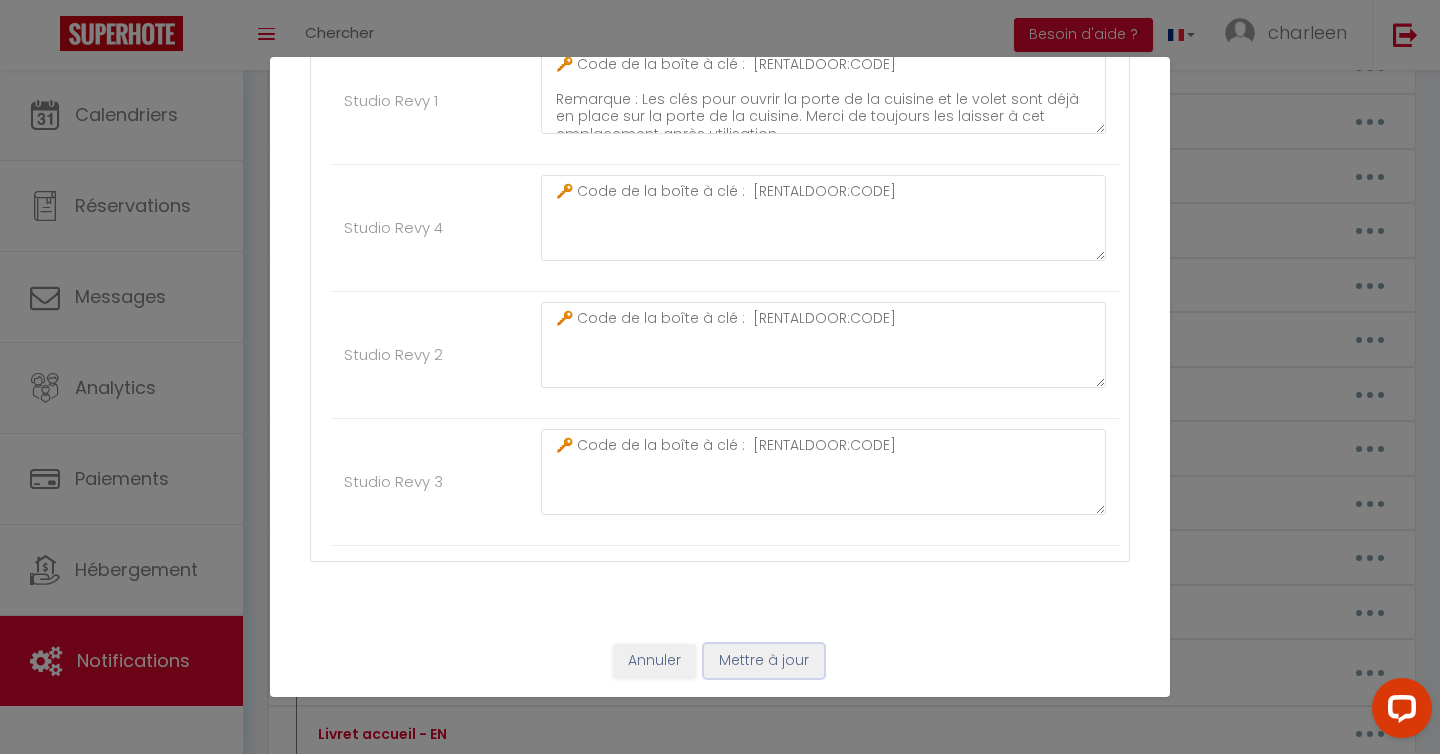 click on "Mettre à jour" at bounding box center (764, 661) 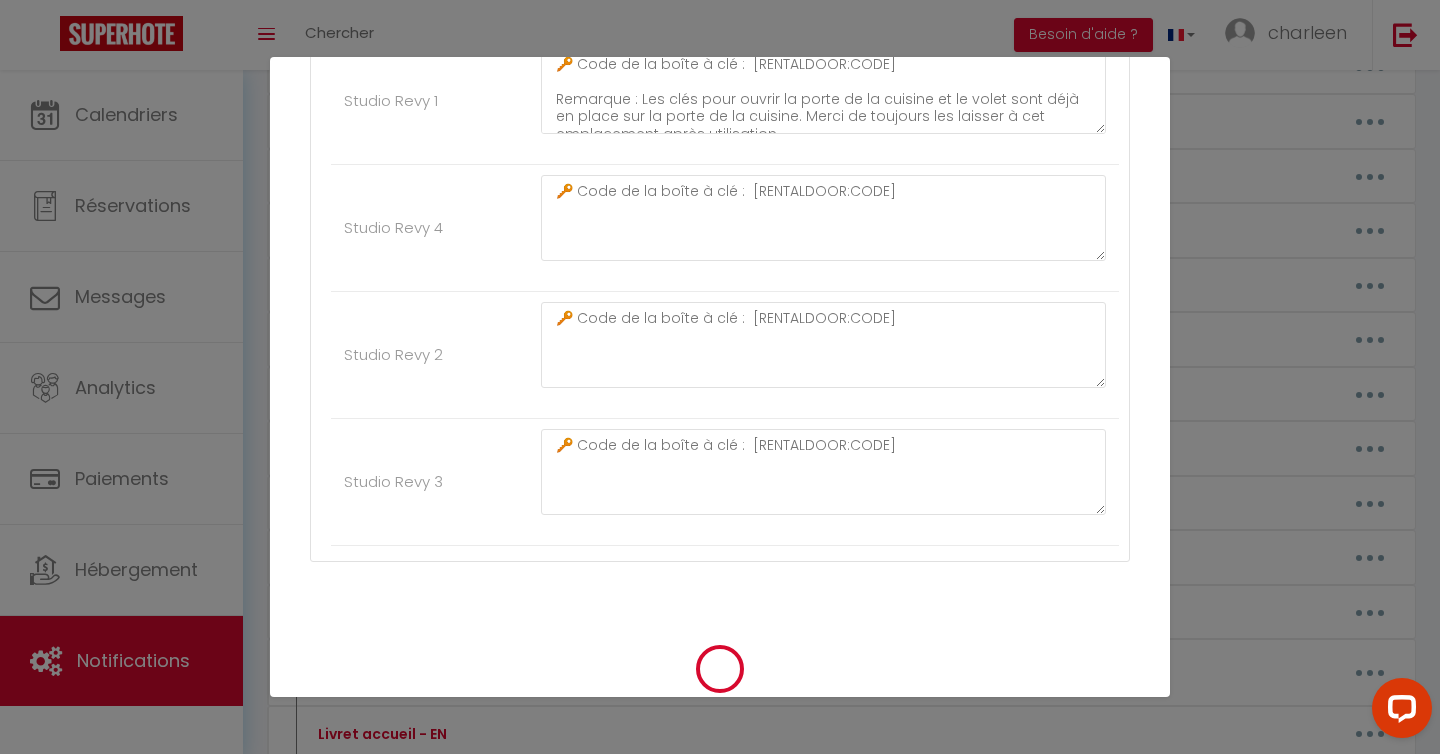 type 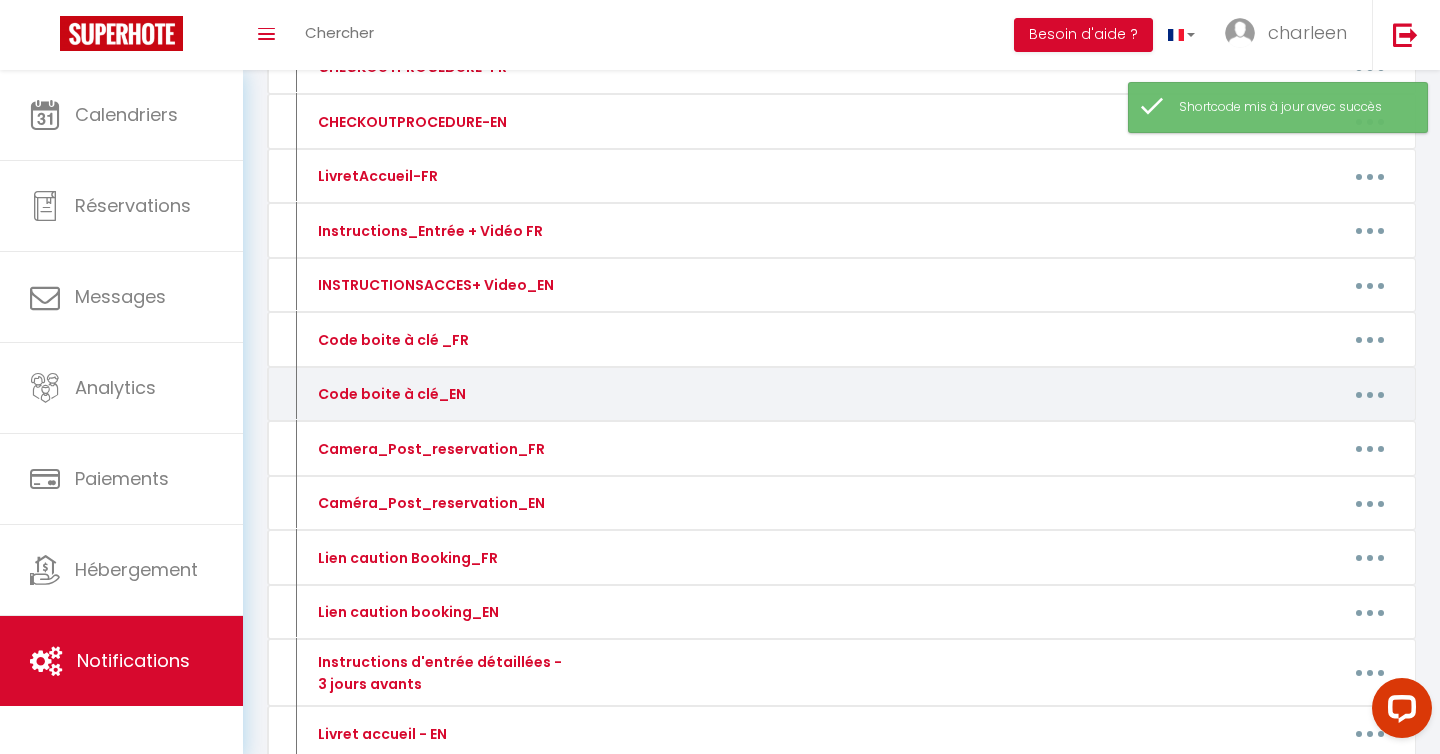 click at bounding box center [1370, 394] 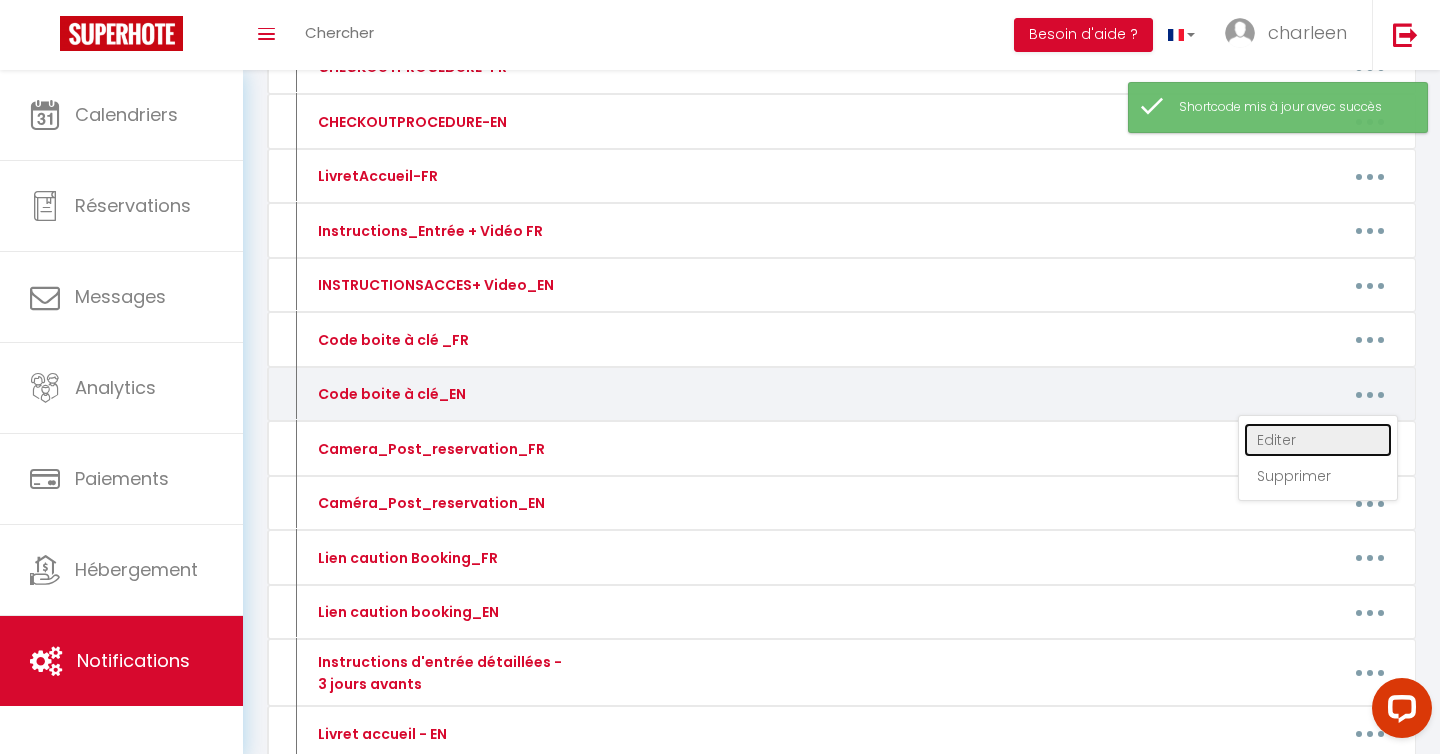 click on "Editer" at bounding box center [1318, 440] 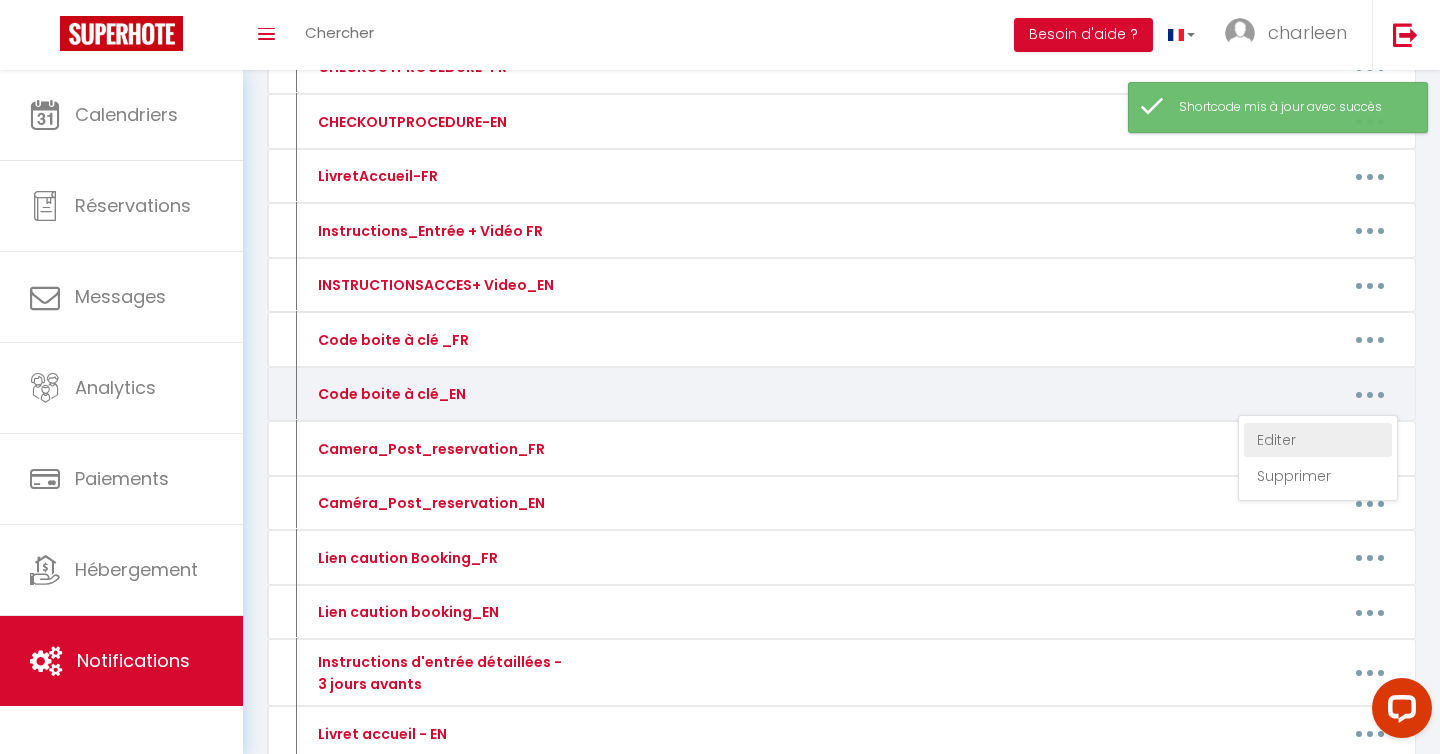 type on "Code boite à clé_EN" 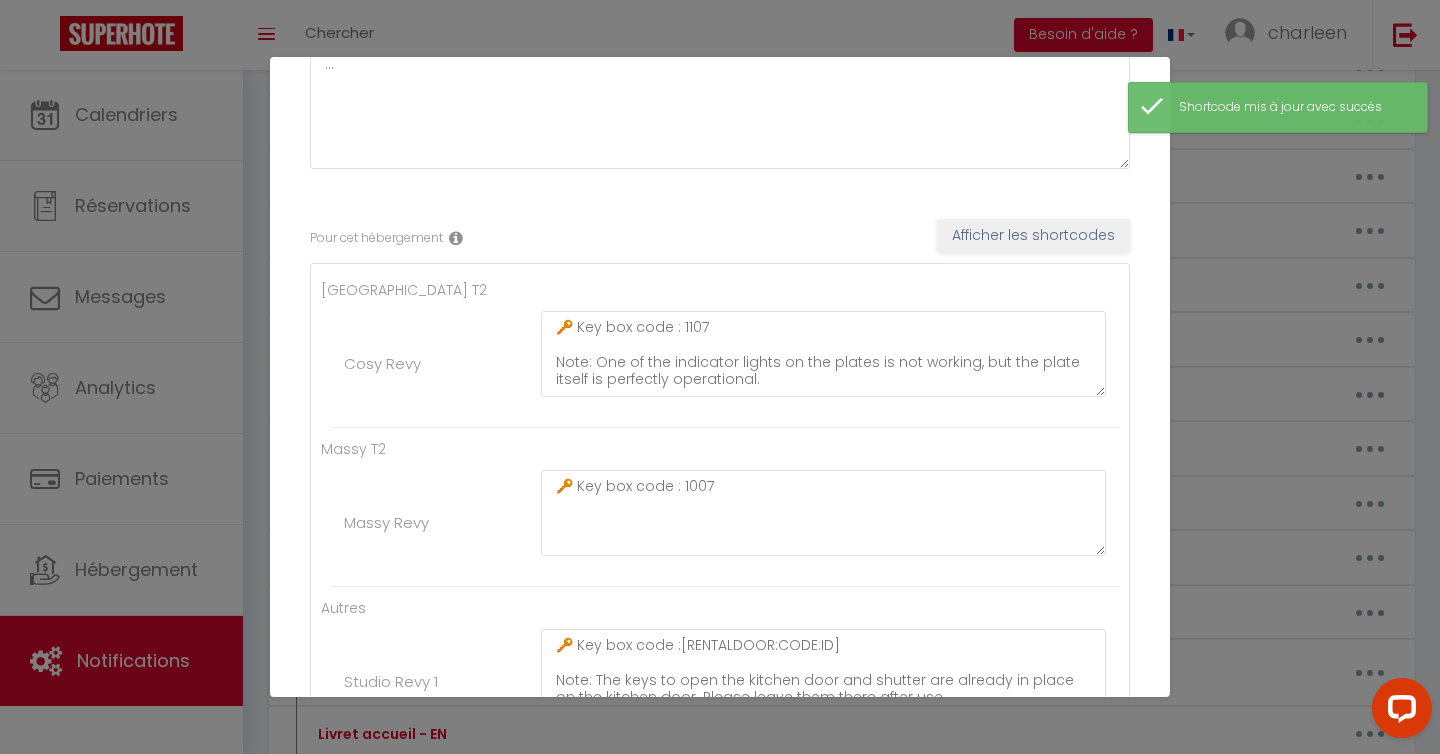 scroll, scrollTop: 196, scrollLeft: 0, axis: vertical 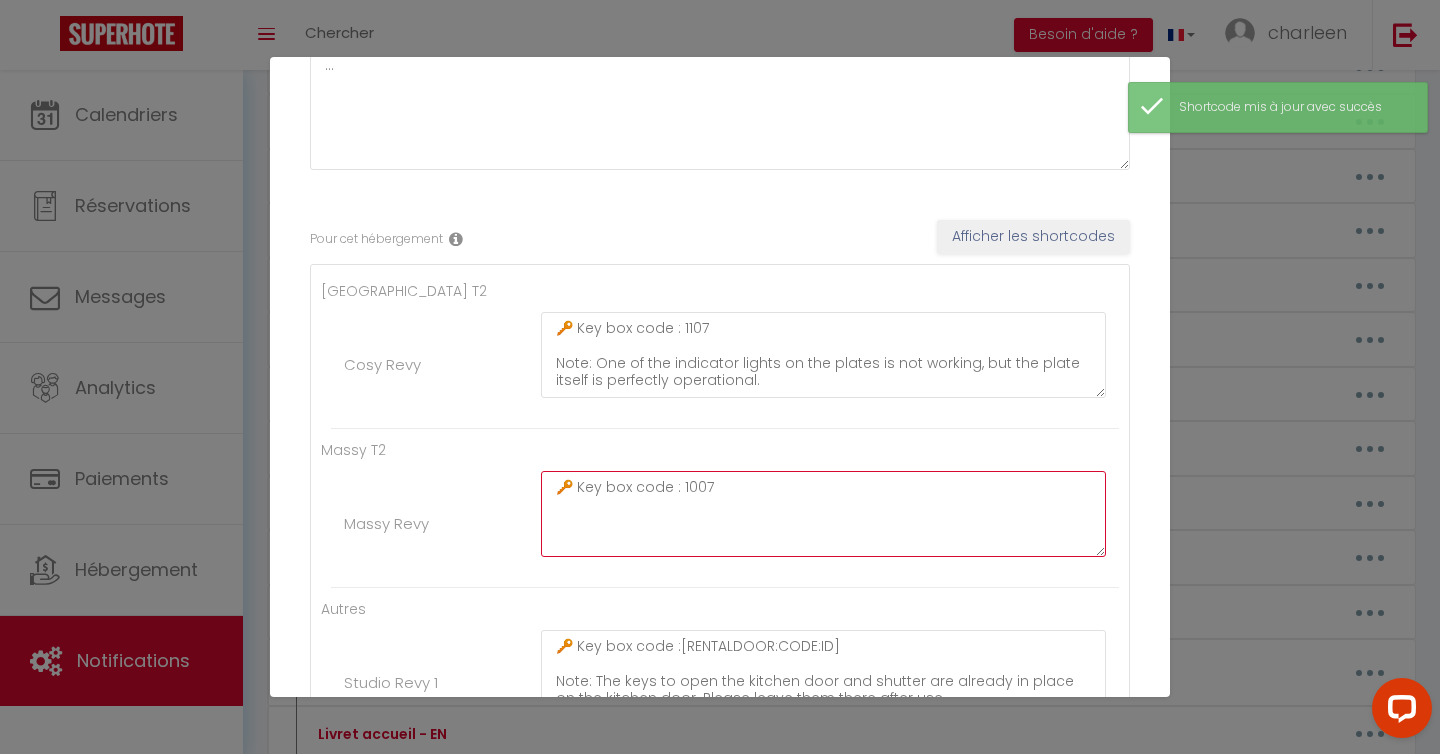 click on "🔑 Key box code : 1007" at bounding box center (823, 355) 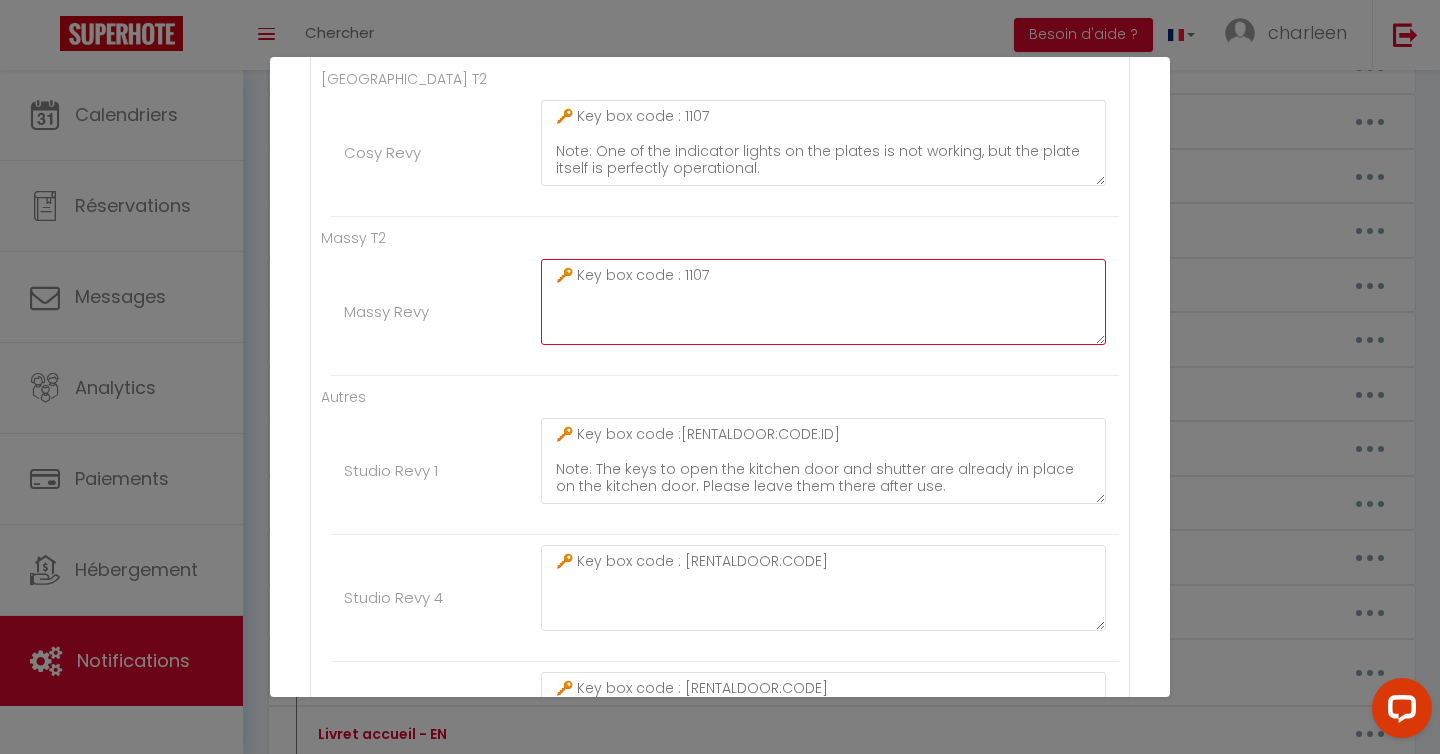 scroll, scrollTop: 778, scrollLeft: 0, axis: vertical 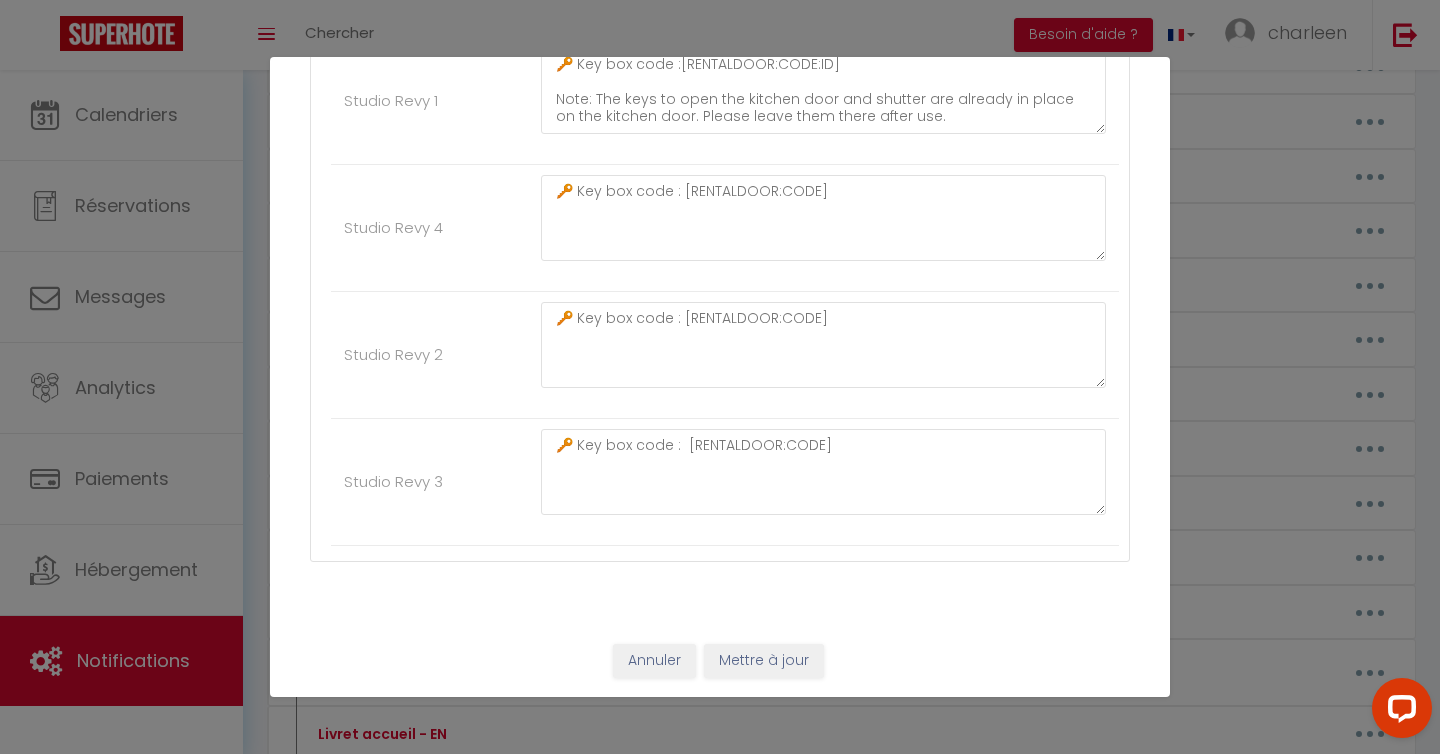type on "🔑 Key box code : 1107" 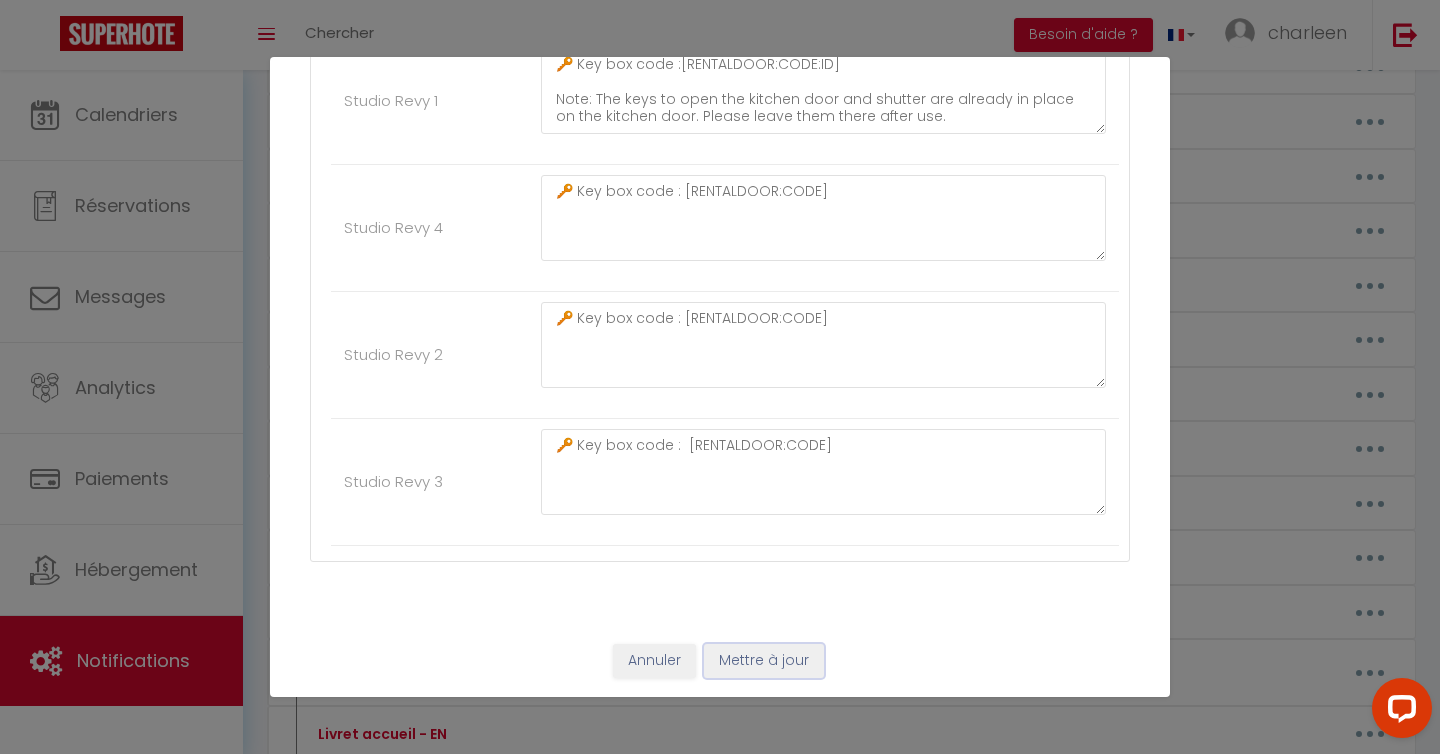 click on "Mettre à jour" at bounding box center [764, 661] 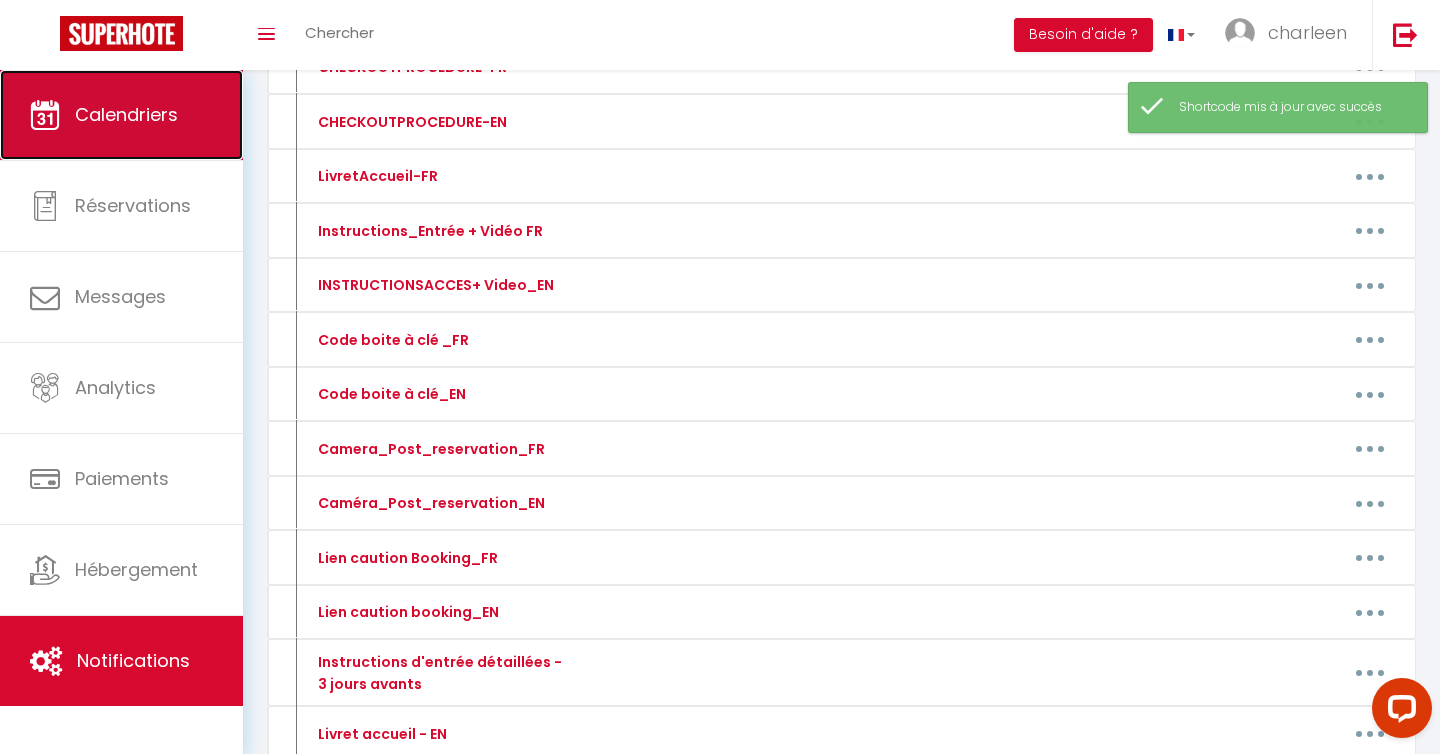 click on "Calendriers" at bounding box center (126, 114) 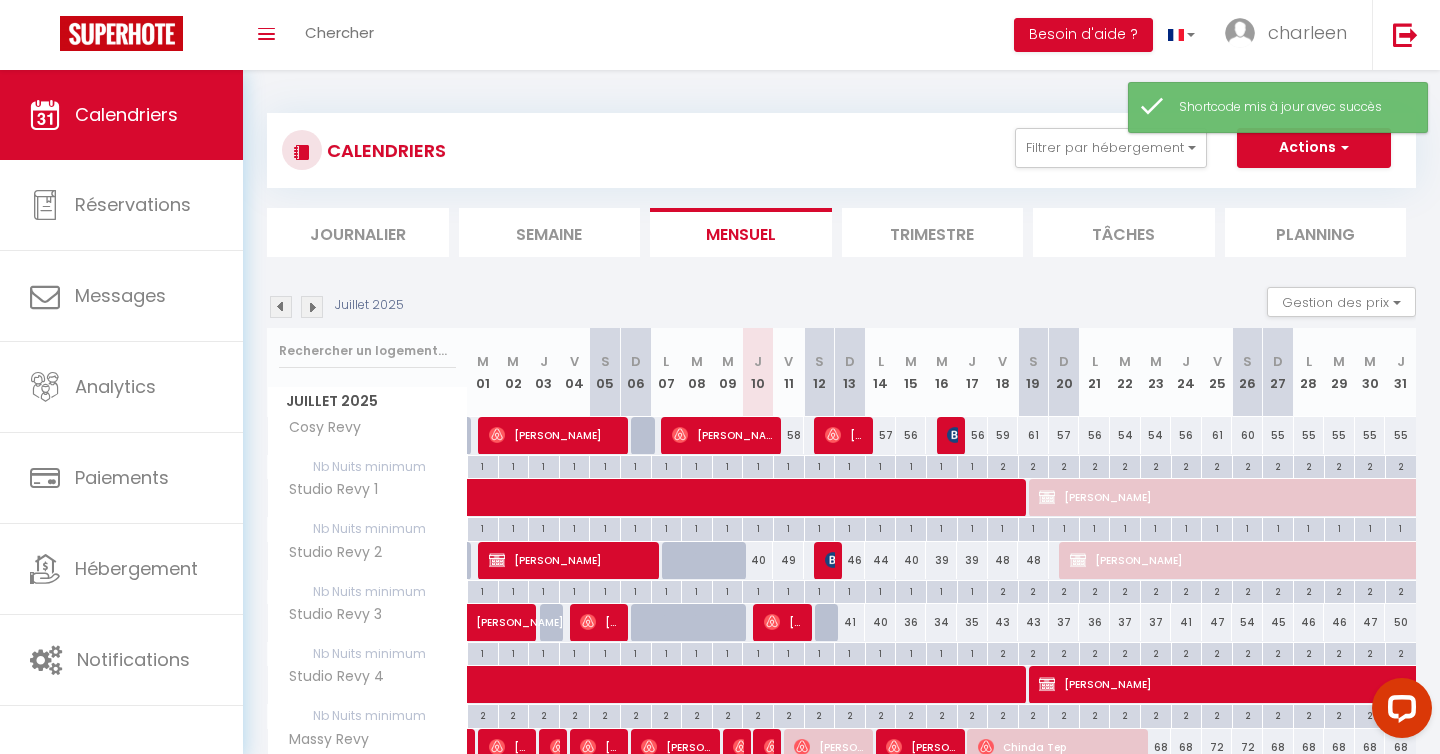 scroll, scrollTop: 119, scrollLeft: 0, axis: vertical 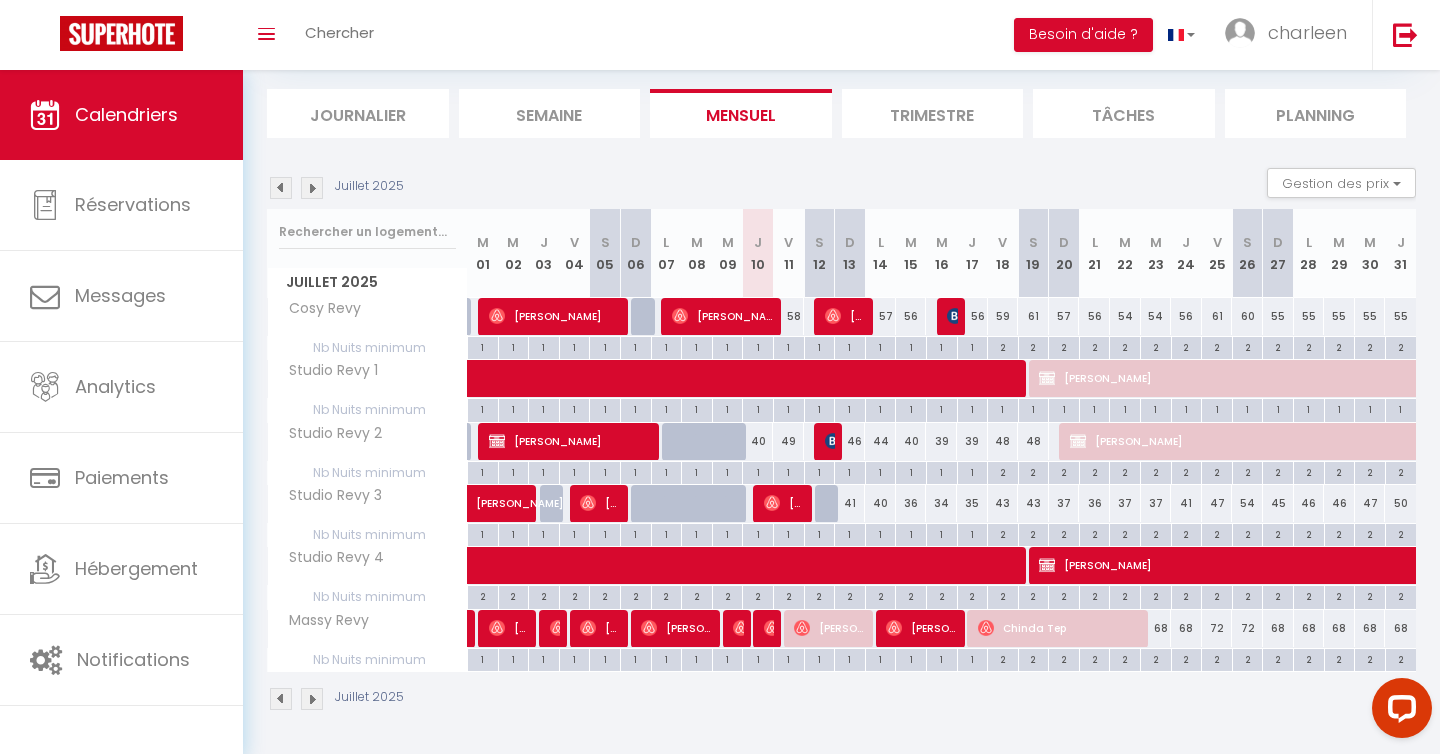 click on "58" at bounding box center [788, 316] 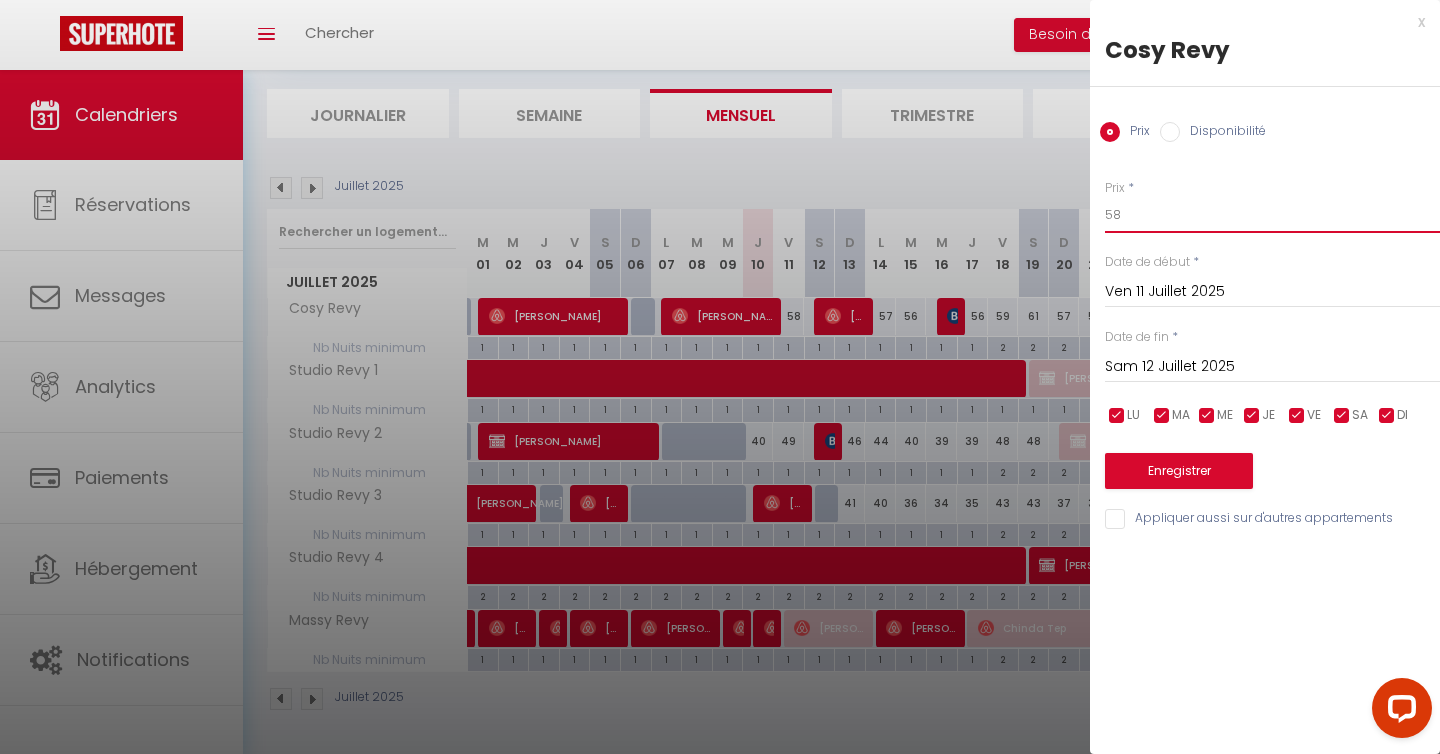 click on "58" at bounding box center (1272, 215) 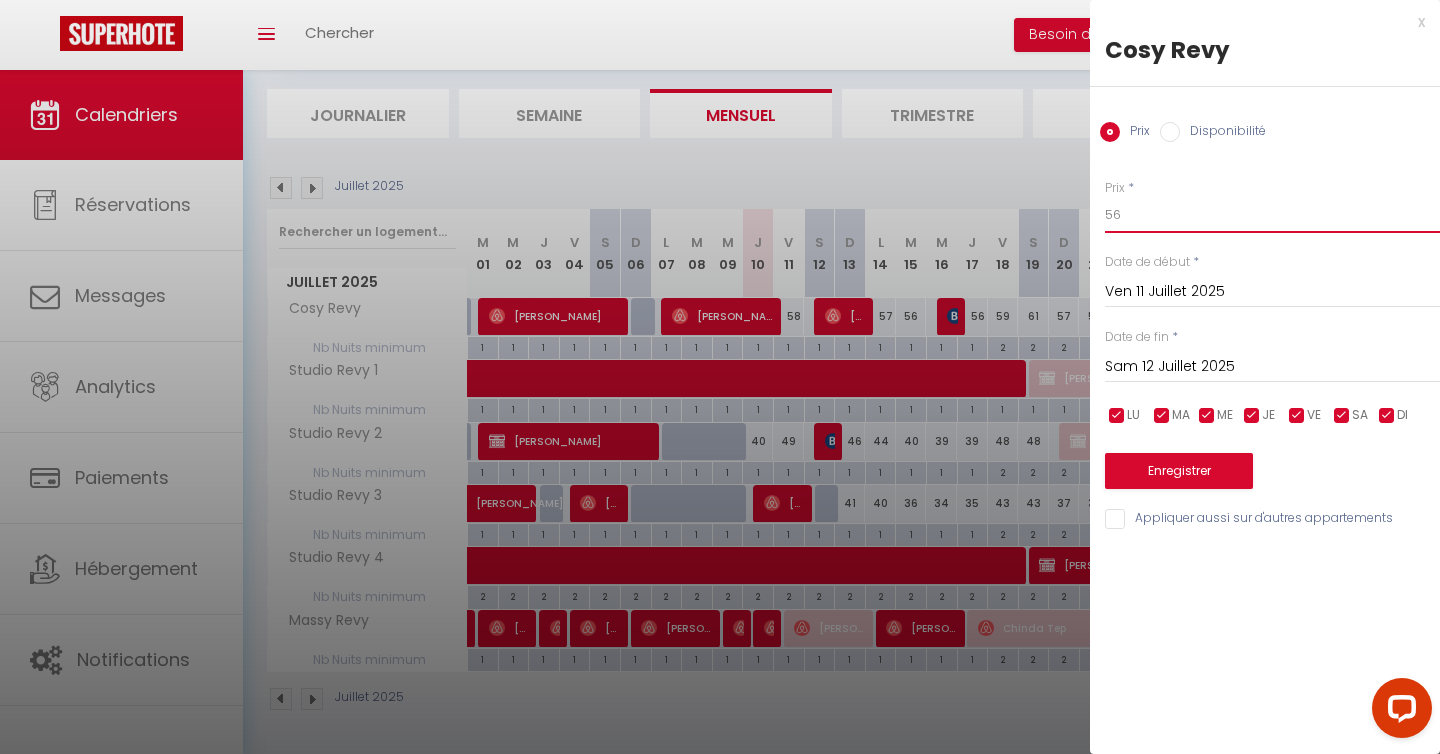 type on "56" 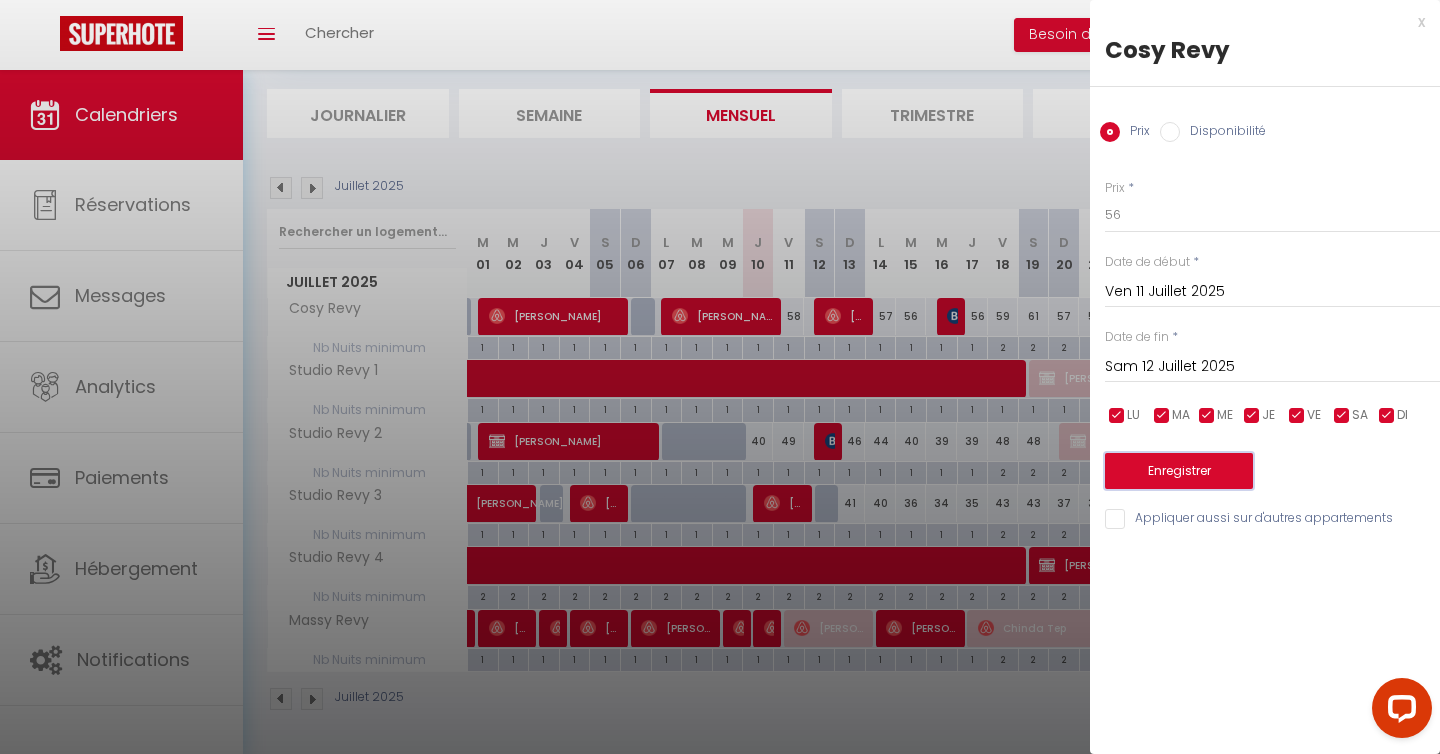 click on "Enregistrer" at bounding box center [1179, 471] 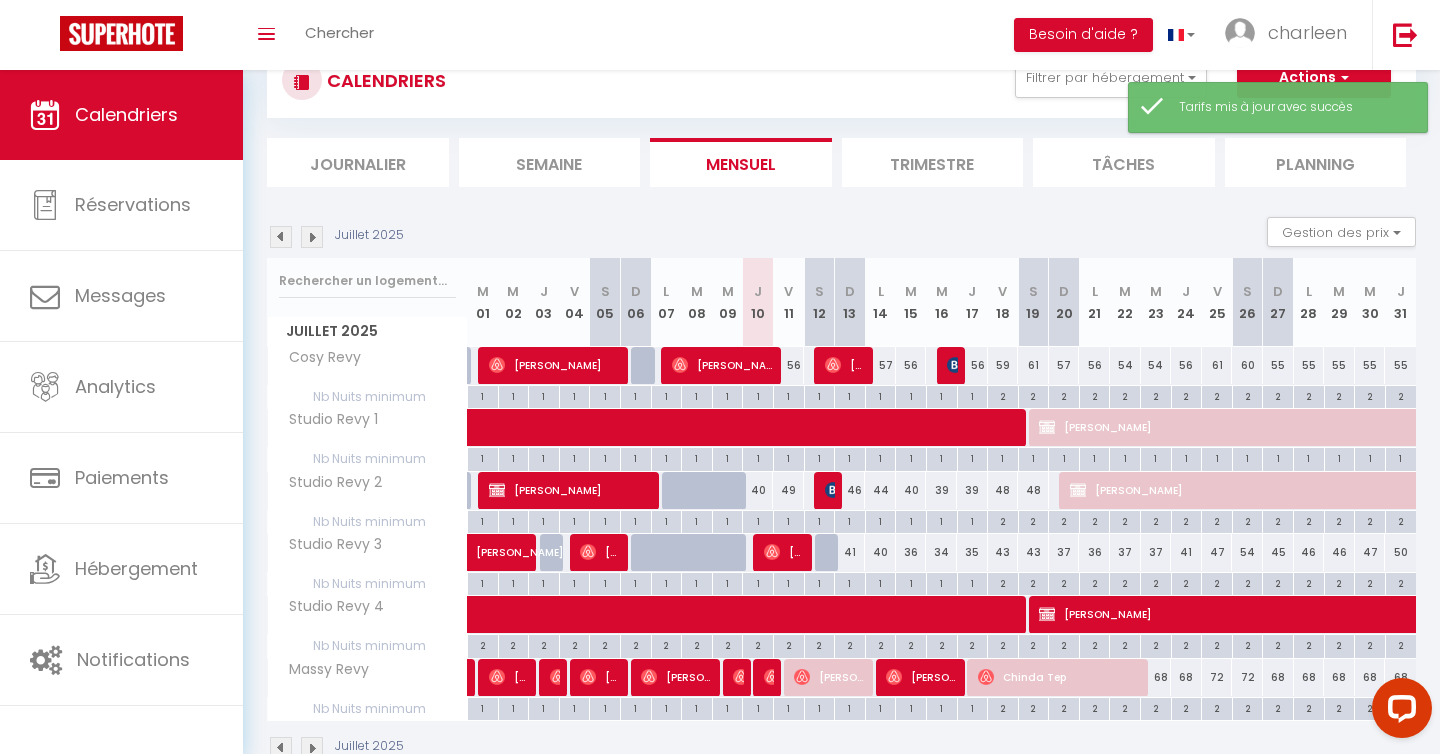 scroll, scrollTop: 119, scrollLeft: 0, axis: vertical 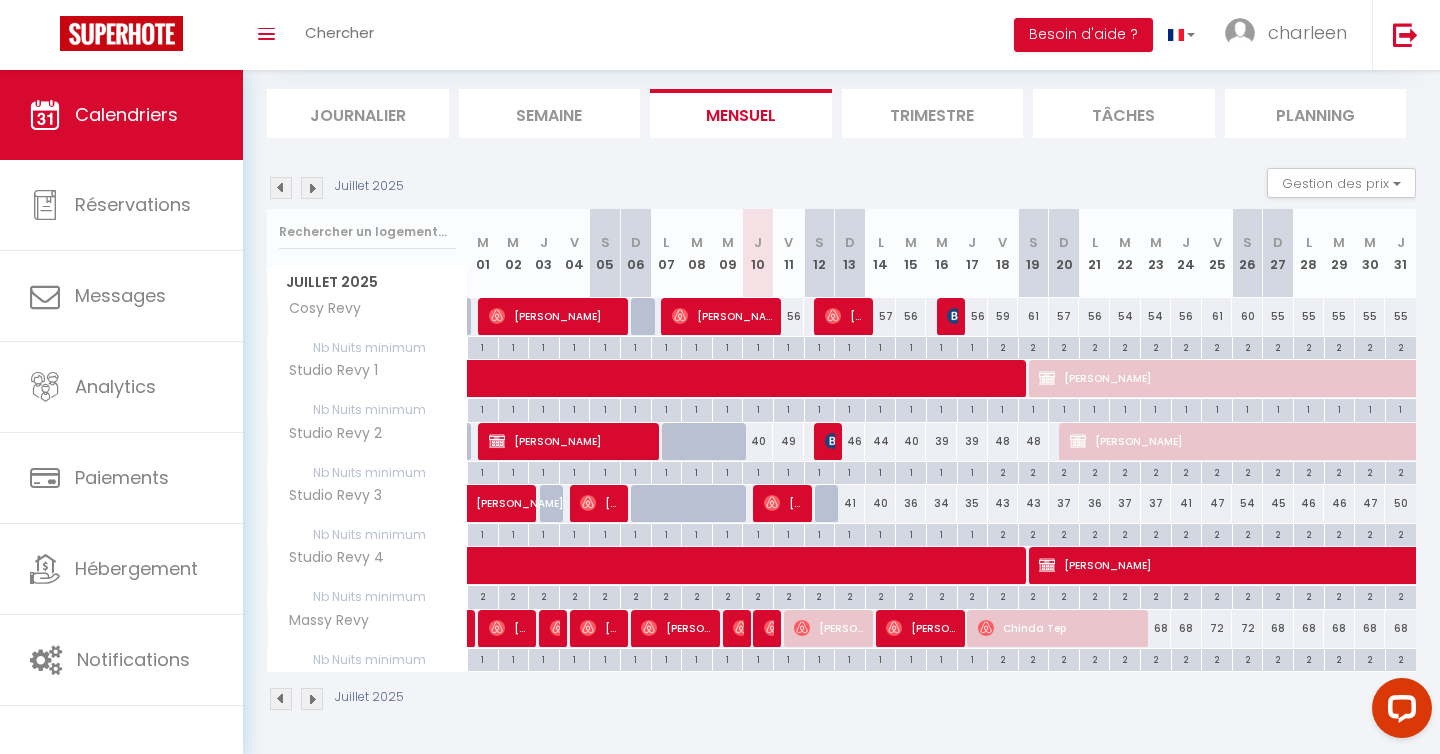 click at bounding box center [281, 188] 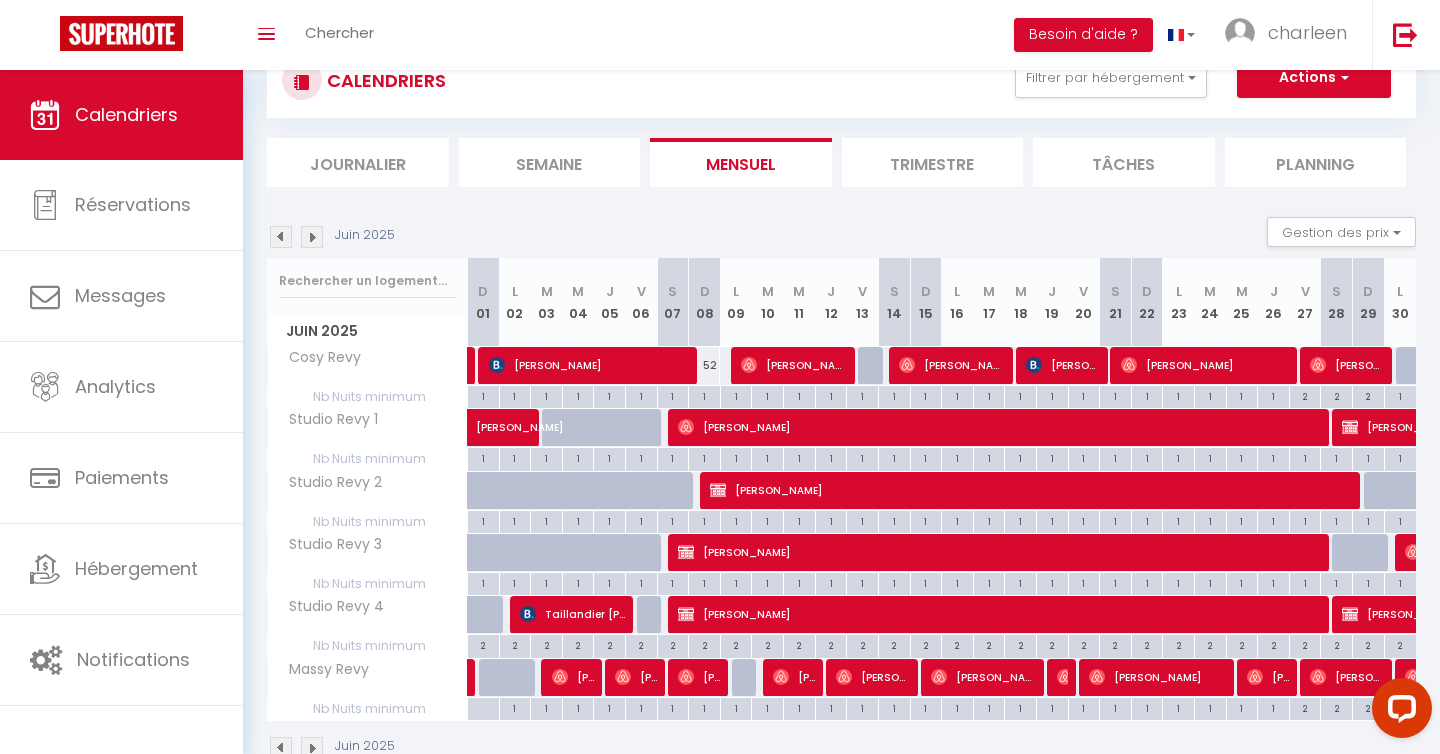 scroll, scrollTop: 119, scrollLeft: 0, axis: vertical 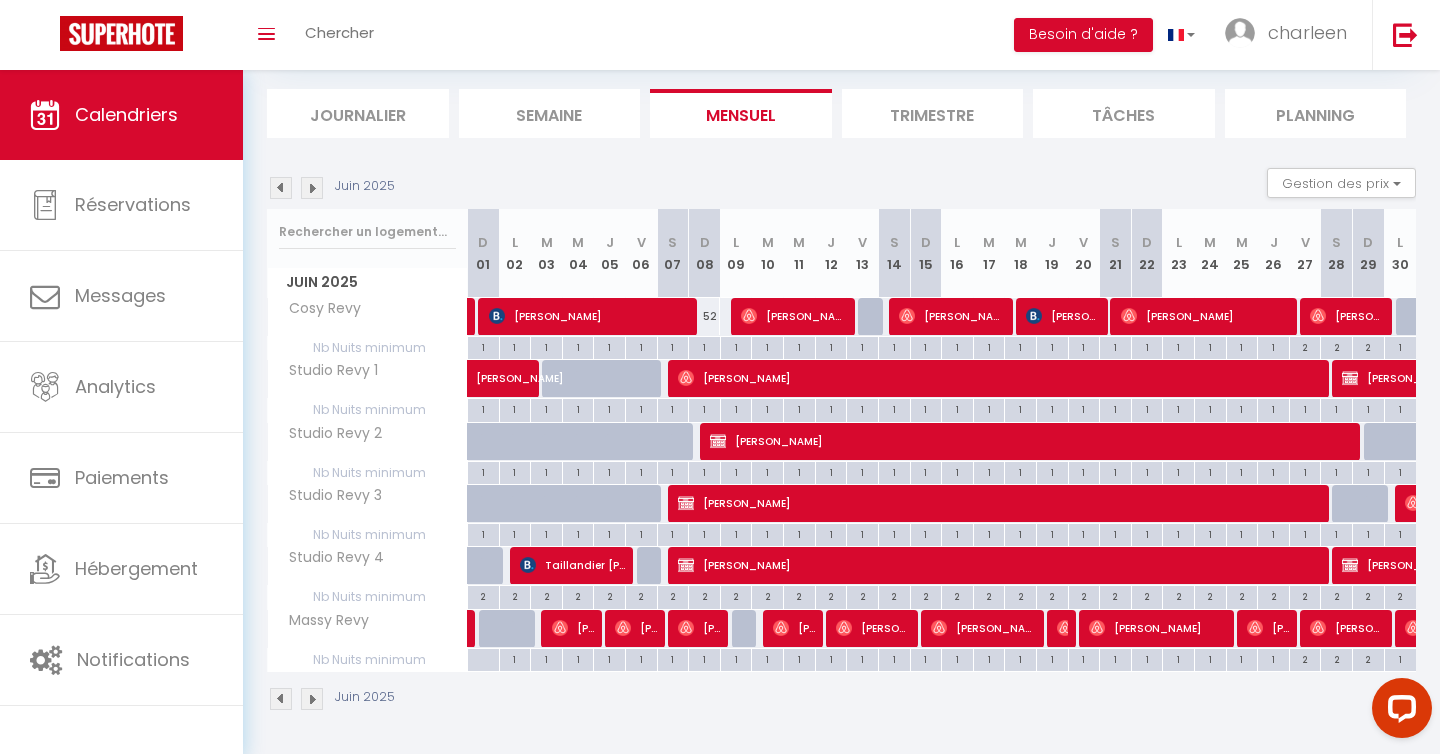click at bounding box center (312, 188) 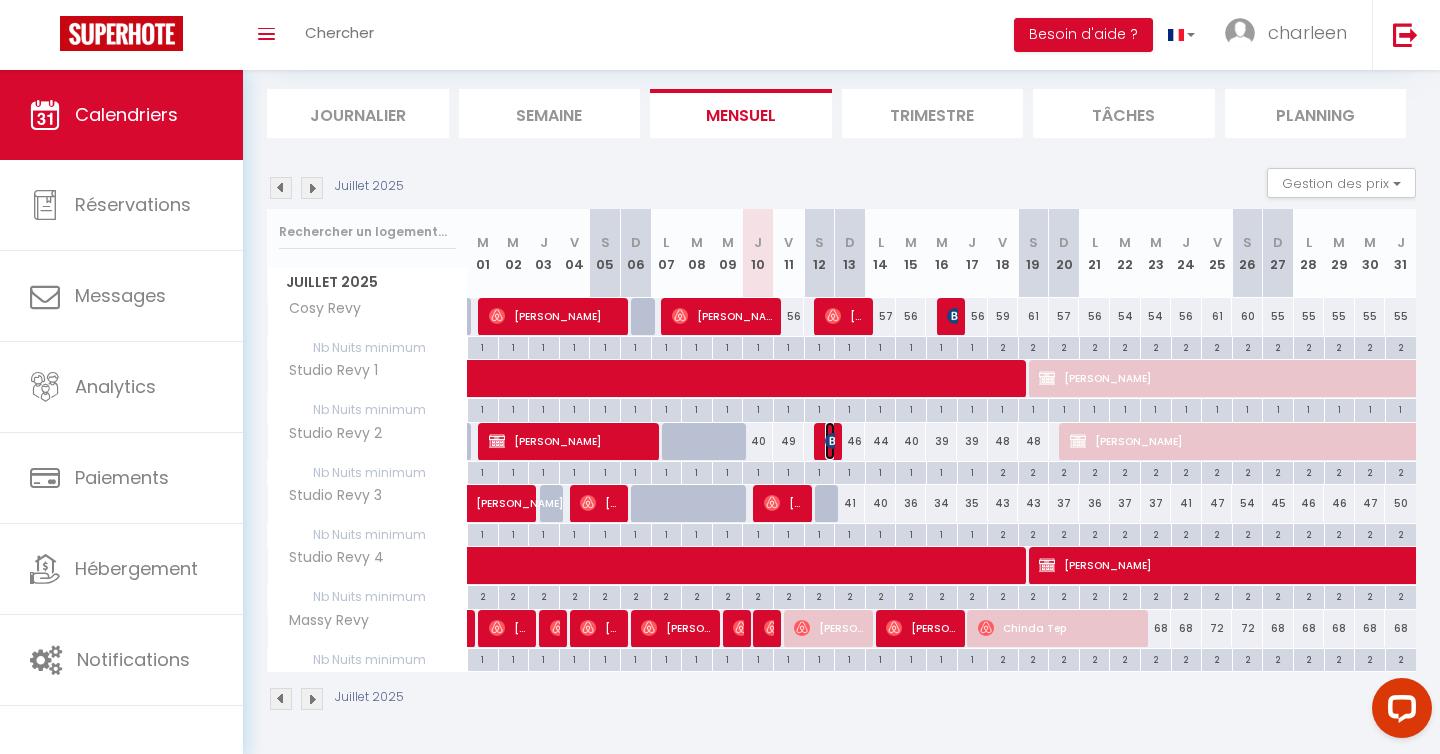 click at bounding box center (833, 441) 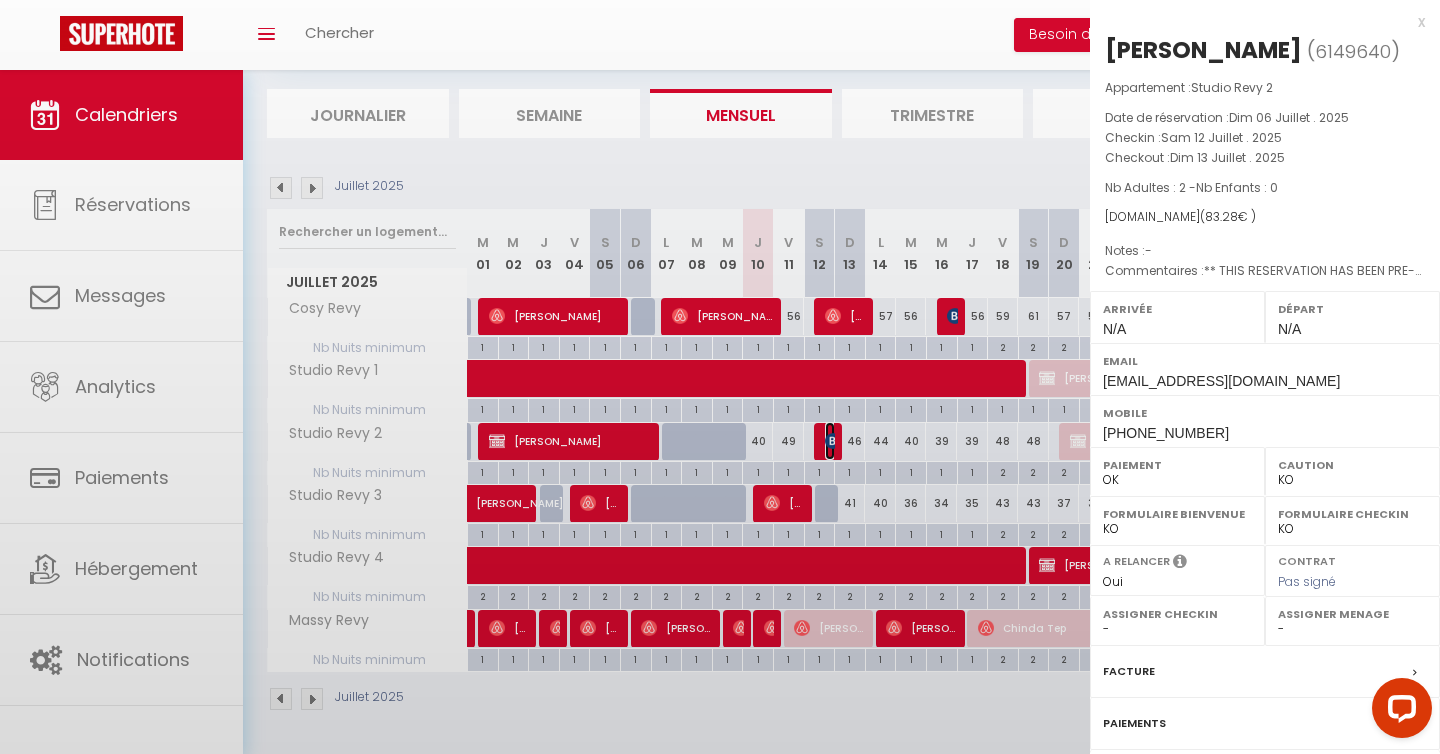select on "37695" 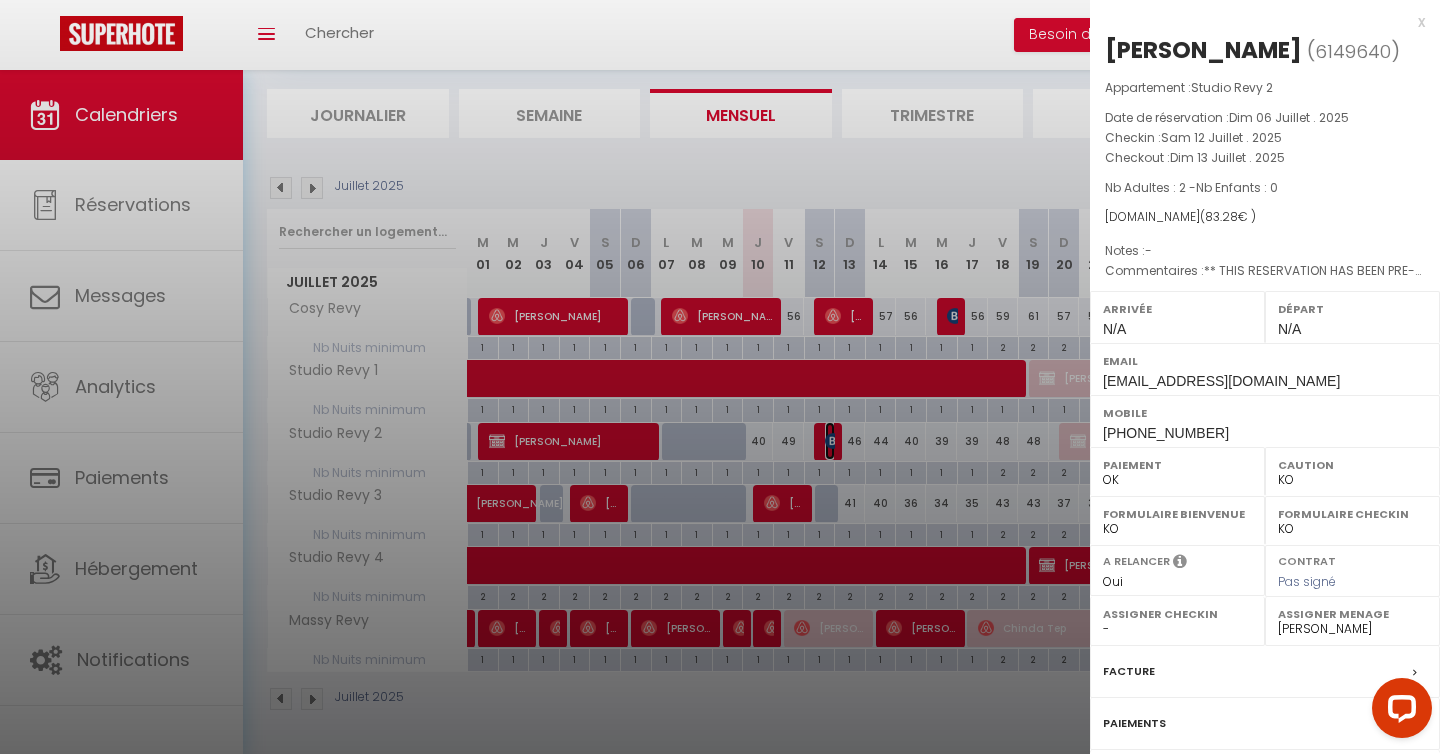 scroll, scrollTop: 210, scrollLeft: 0, axis: vertical 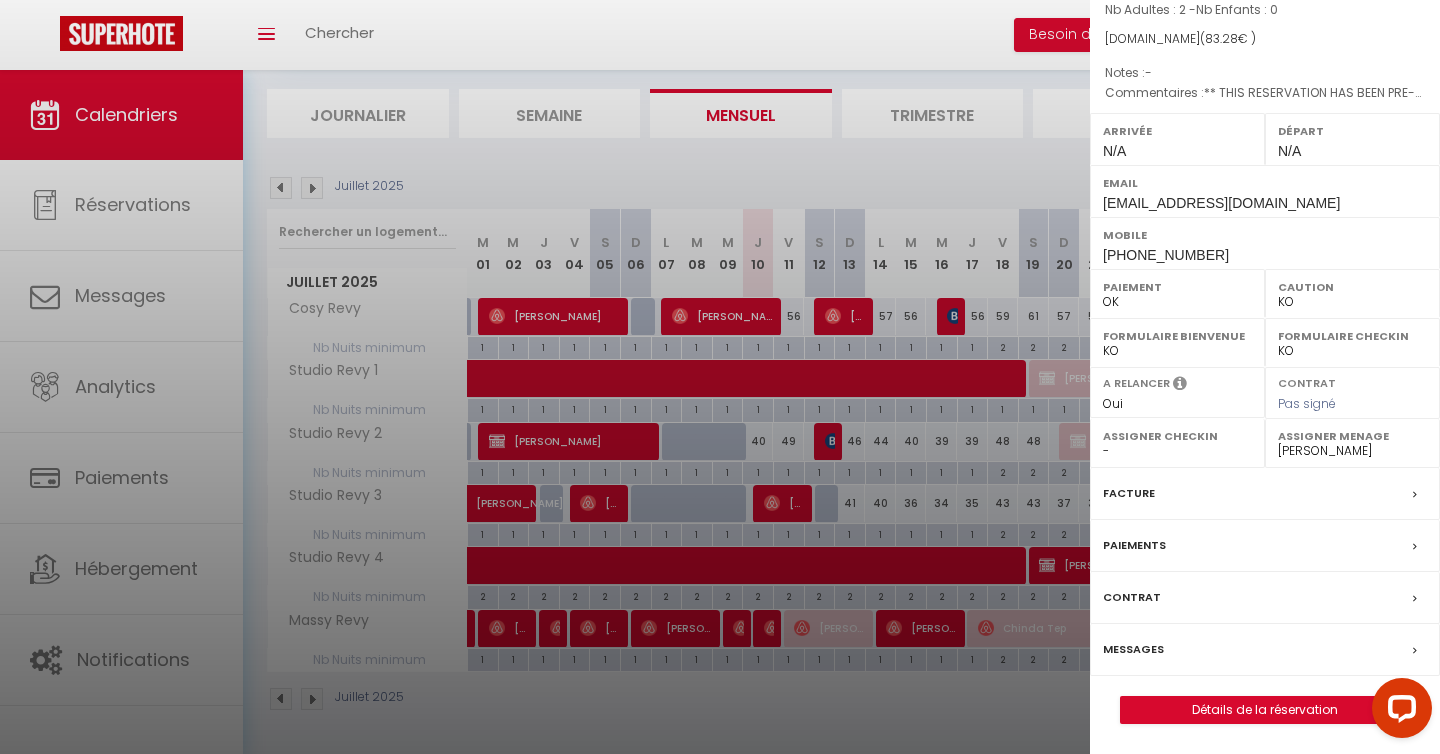 click on "Messages" at bounding box center [1133, 649] 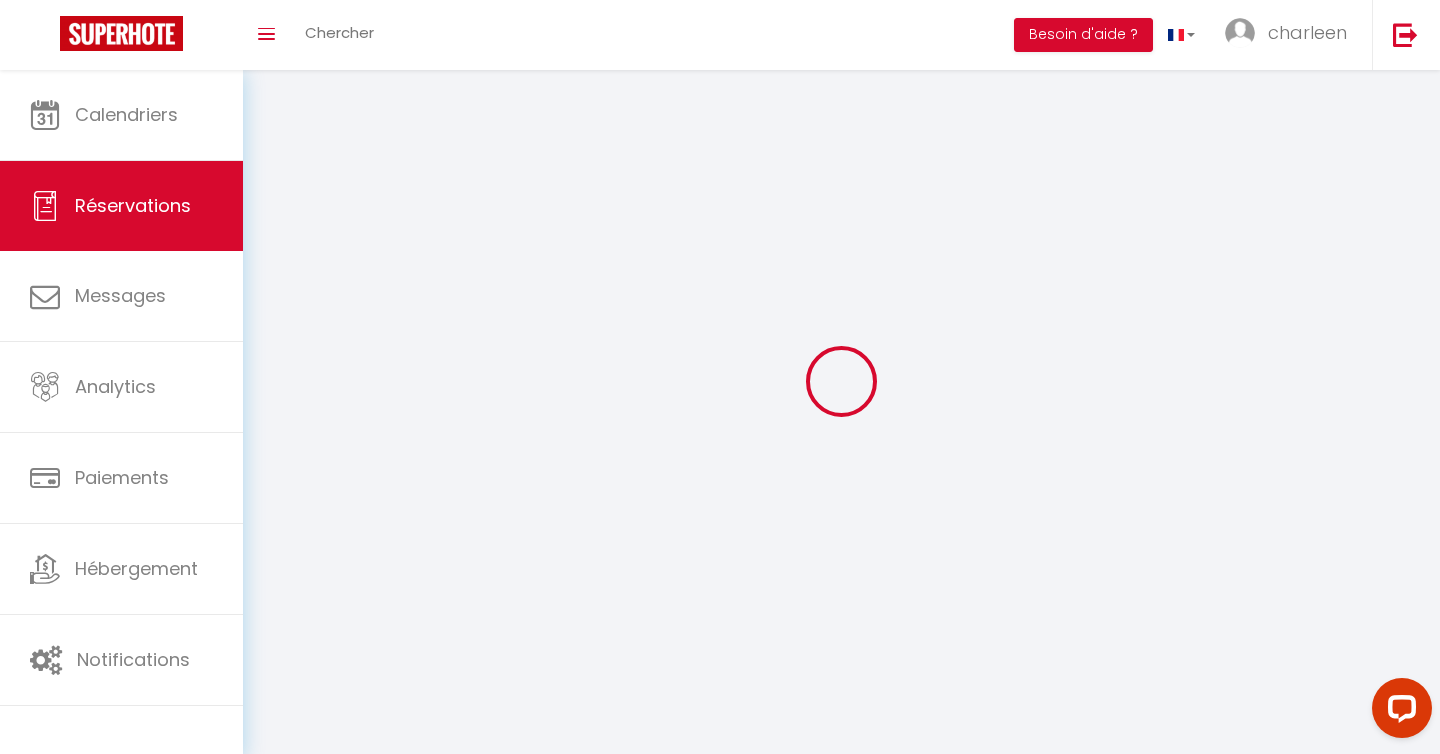 select 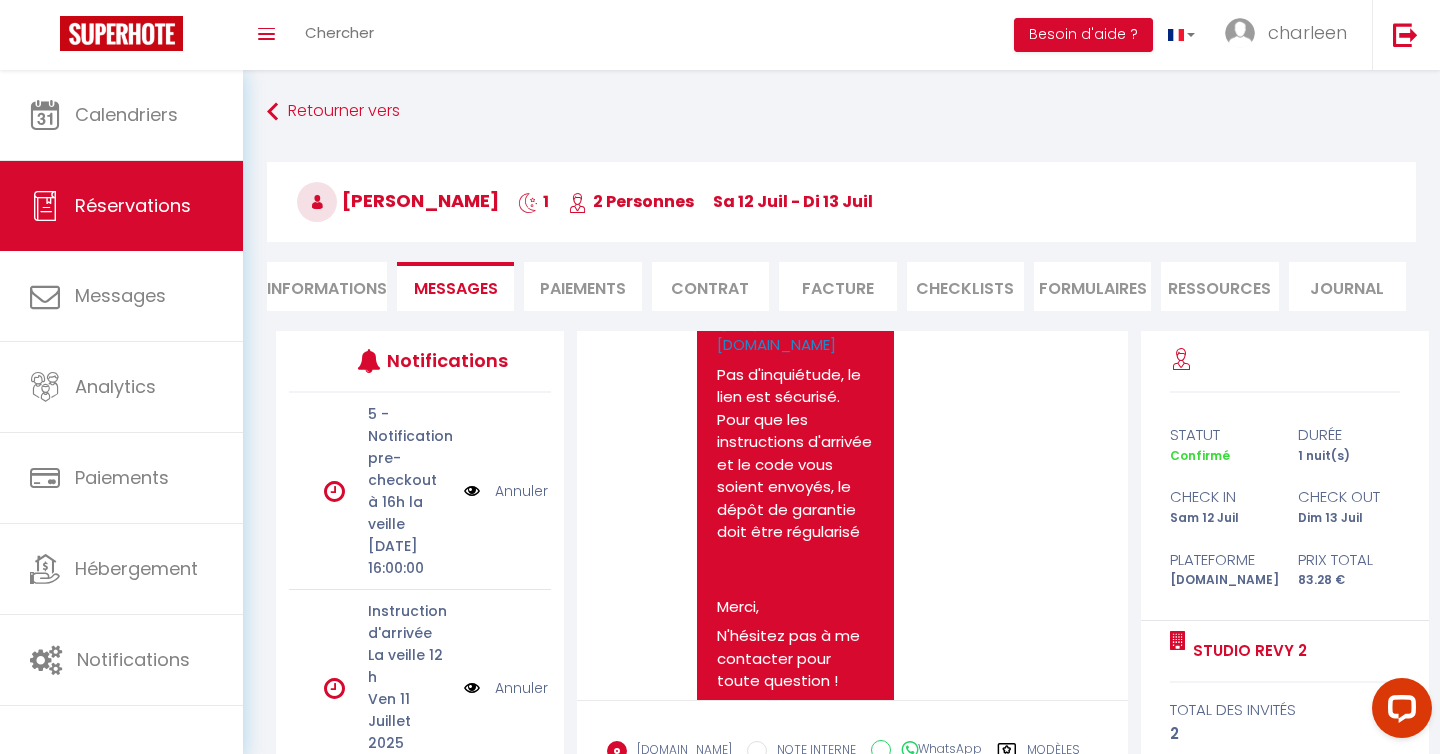 scroll, scrollTop: 3268, scrollLeft: 0, axis: vertical 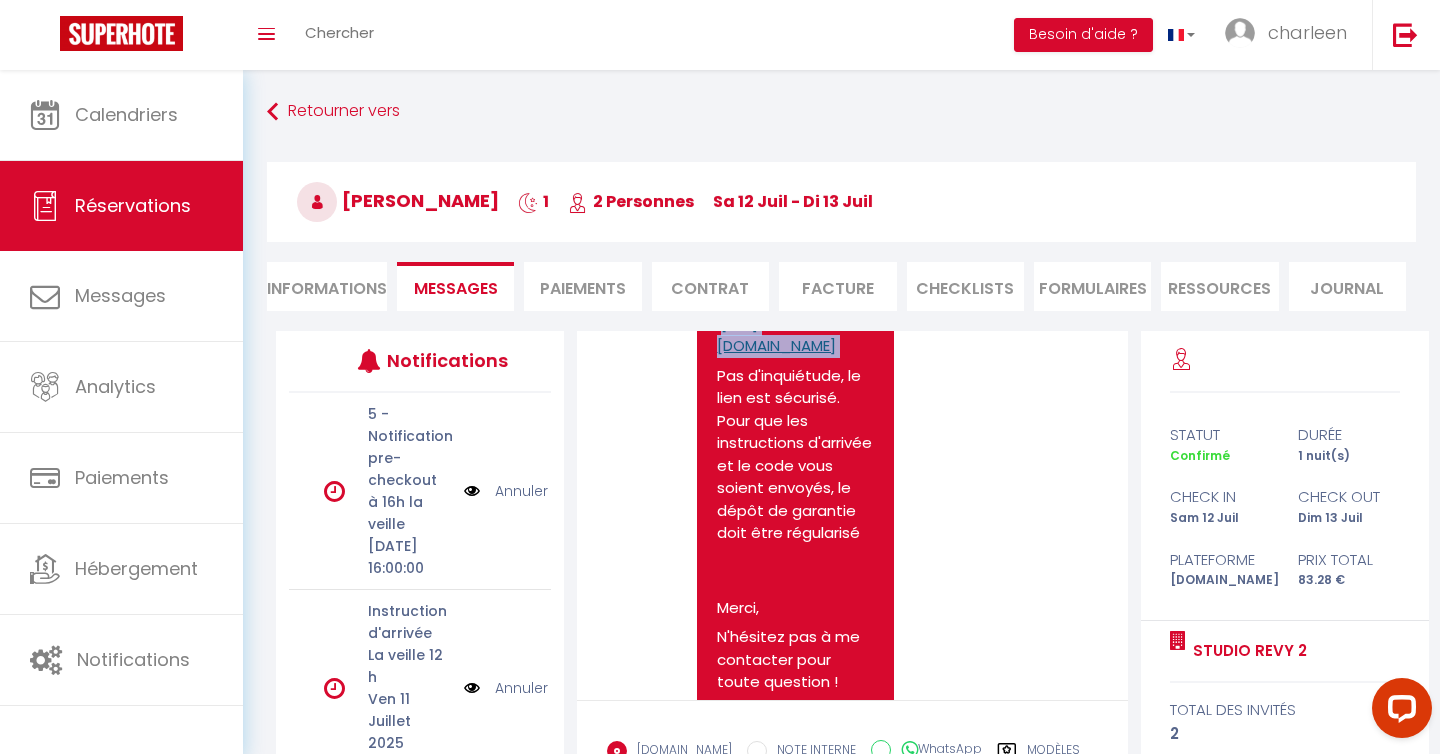 drag, startPoint x: 752, startPoint y: 530, endPoint x: 717, endPoint y: 478, distance: 62.681736 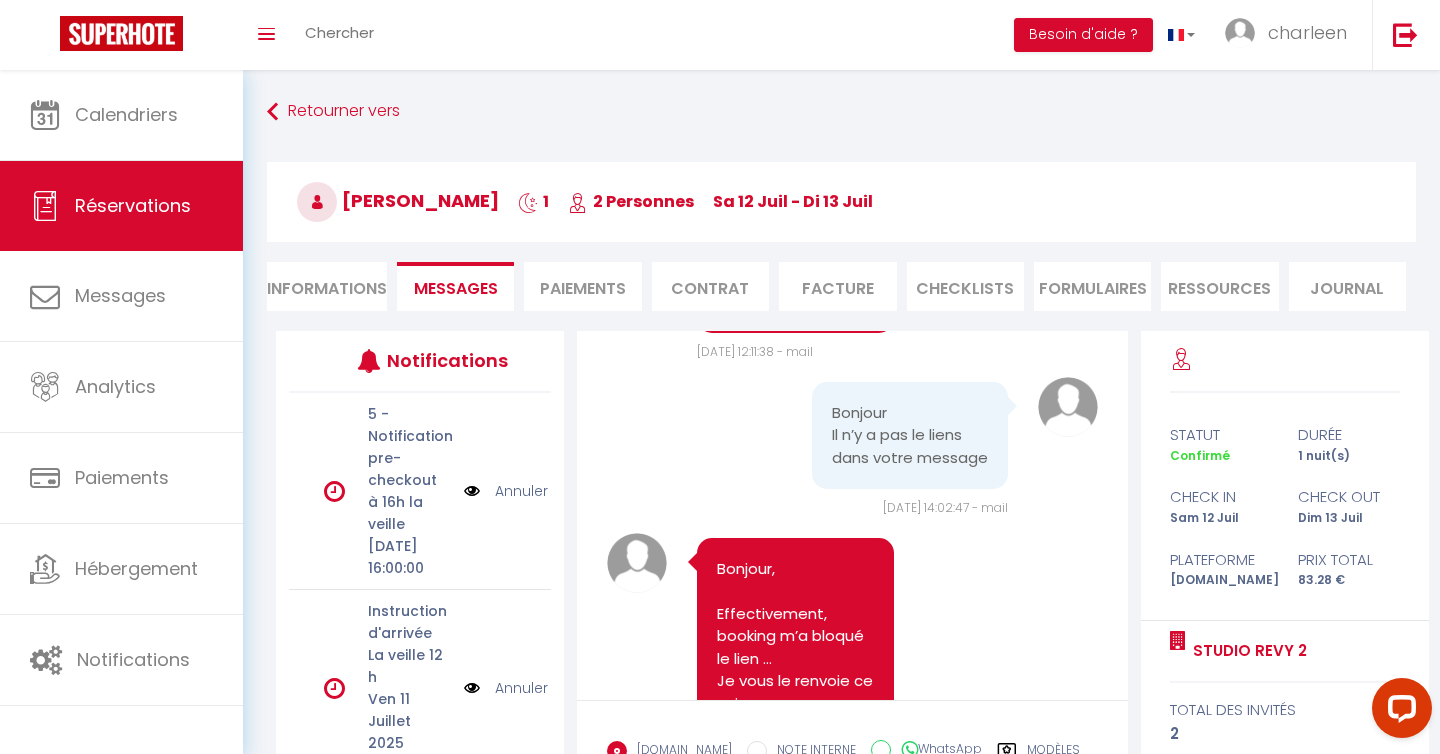 scroll, scrollTop: 4109, scrollLeft: 0, axis: vertical 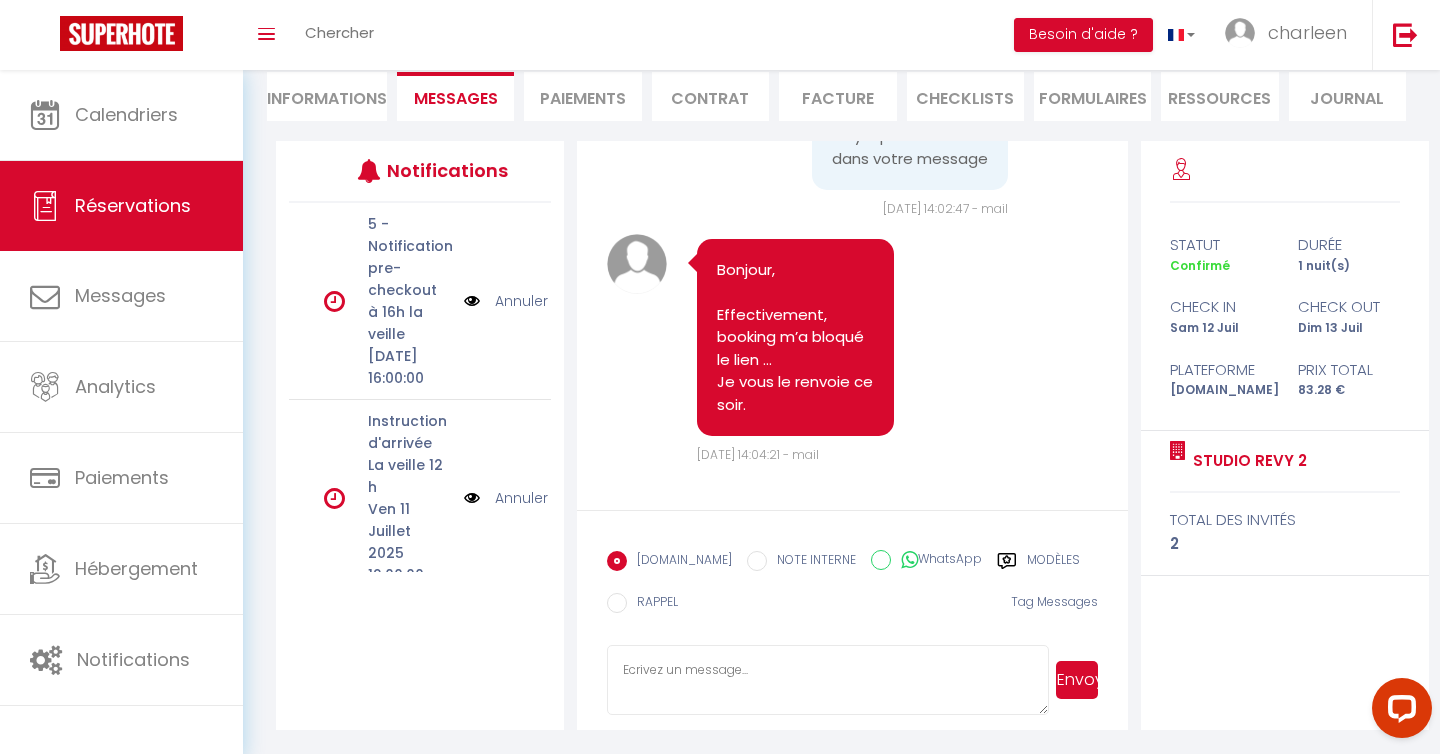 click on "Modèles" at bounding box center (1053, 563) 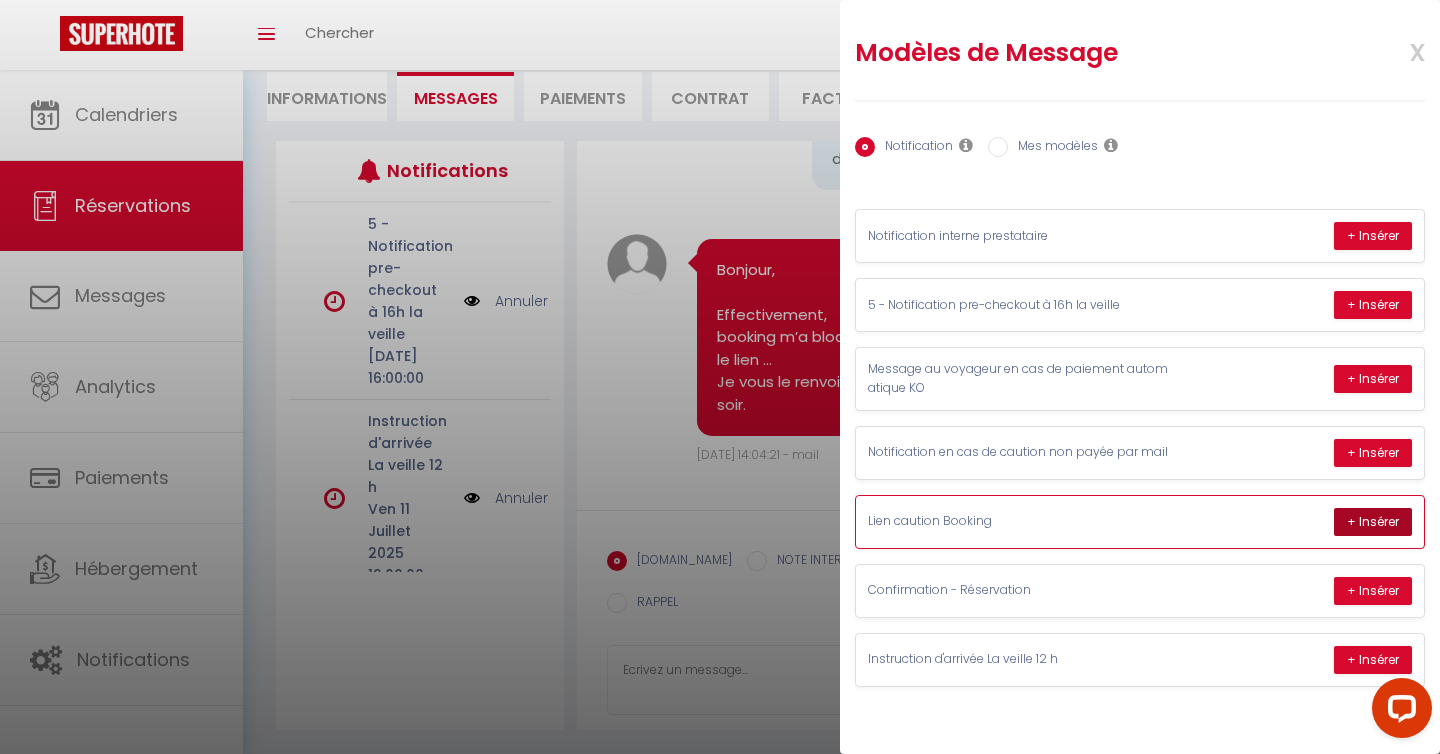 click on "+ Insérer" at bounding box center (1373, 522) 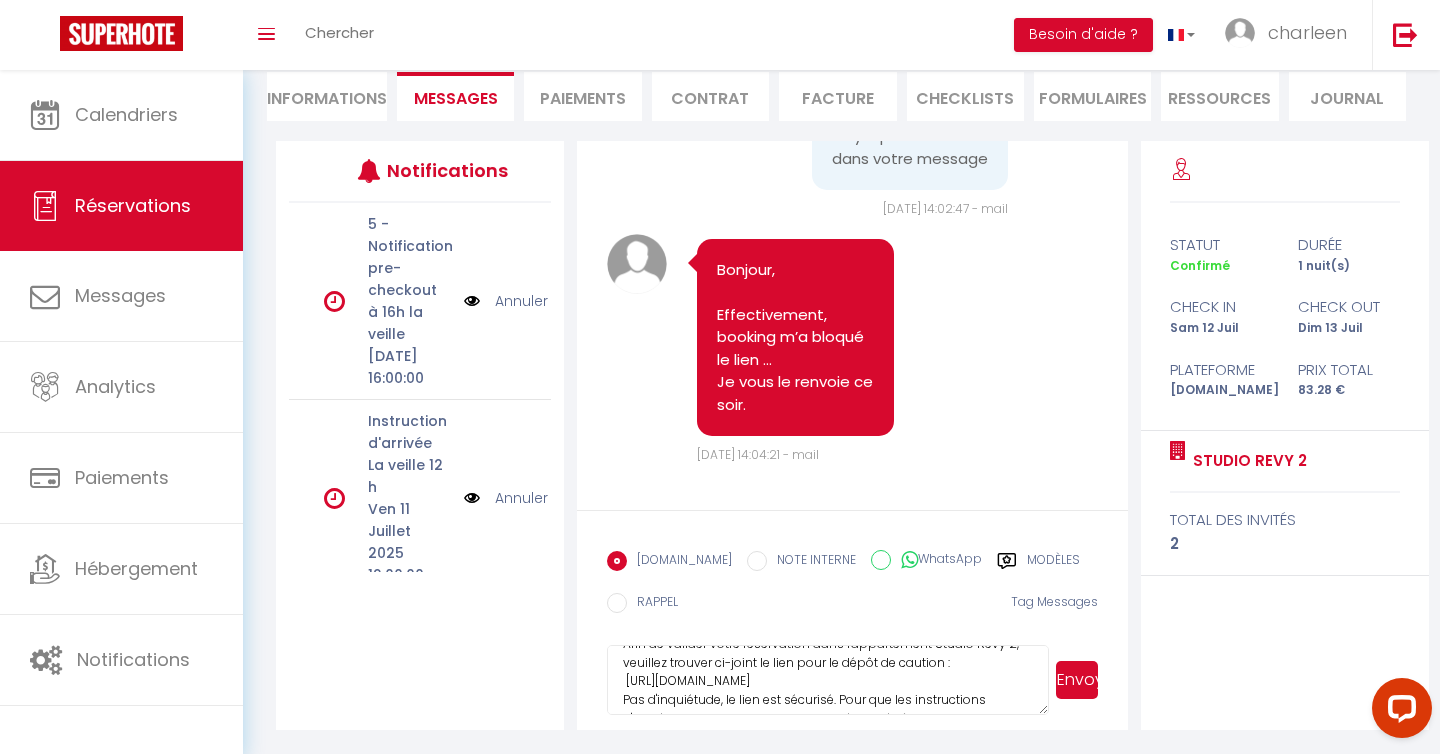 scroll, scrollTop: 105, scrollLeft: 0, axis: vertical 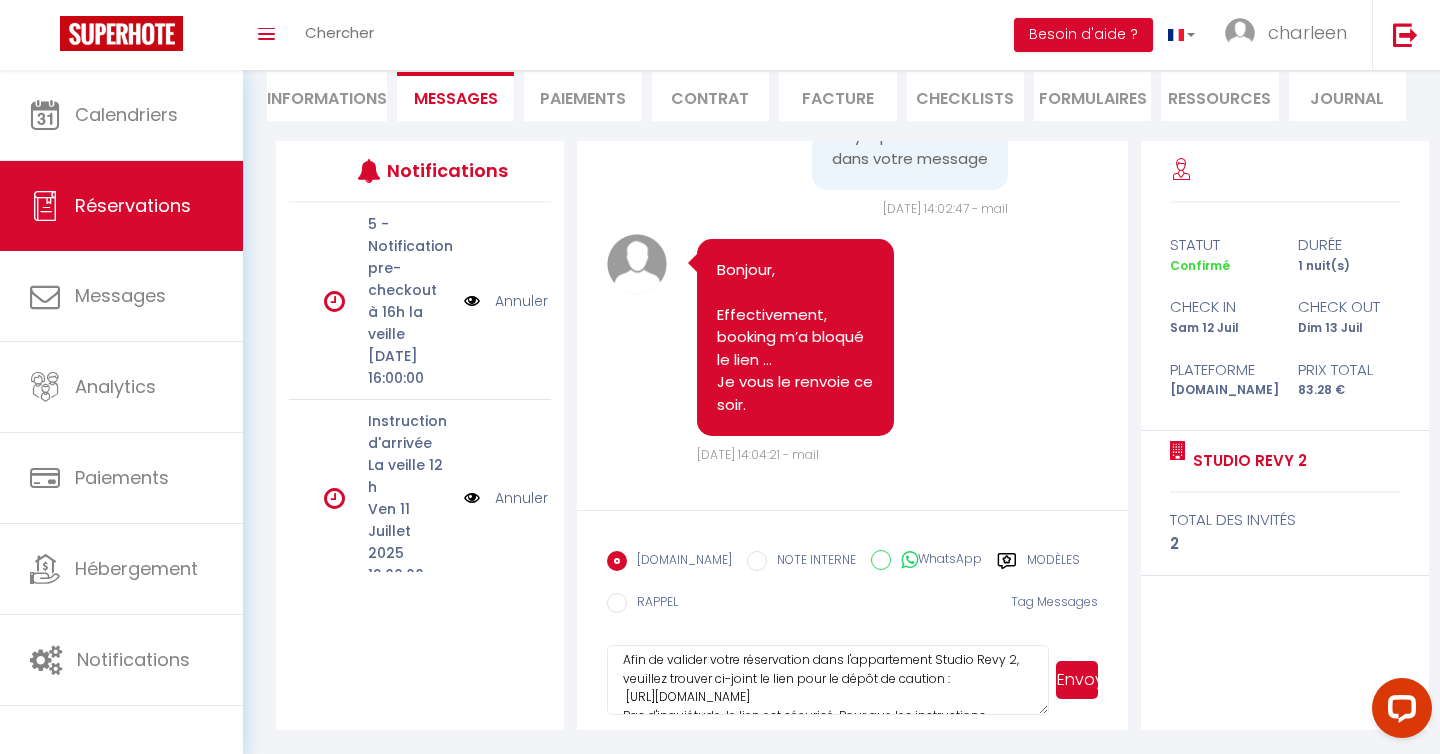 click on "Bonjour [PERSON_NAME],
Afin de valider votre réservation dans l'appartement Studio Revy 2, veuillez trouver ci-joint le lien pour le dépôt de caution :
[URL][DOMAIN_NAME]
Pas d'inquiétude, le lien est sécurisé. Pour que les instructions d'arrivée et le code vous soient envoyés, le dépôt de garantie doit être régularisé
[GEOGRAPHIC_DATA],
N'hésitez pas à me contacter pour toute question !
Charleen - Revy Home" at bounding box center (827, 680) 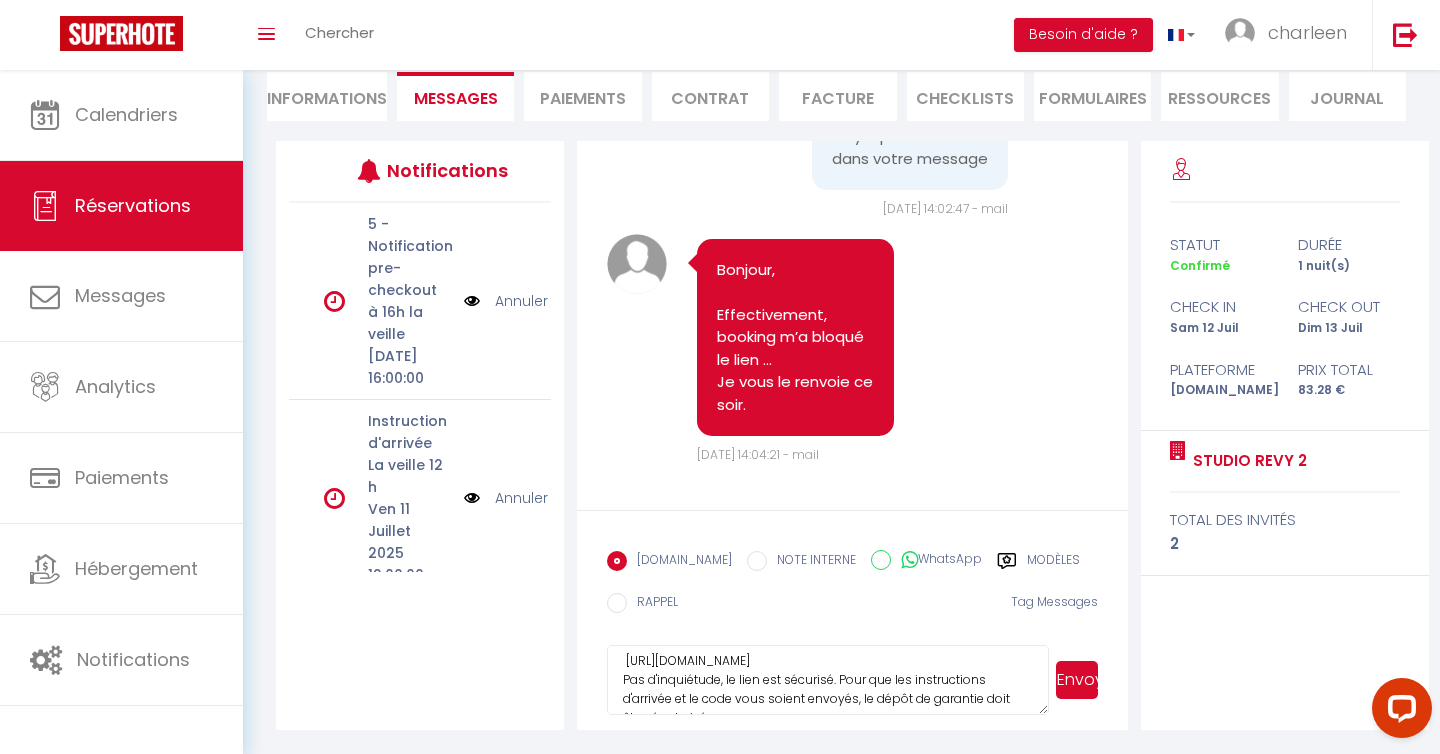 scroll, scrollTop: 162, scrollLeft: 0, axis: vertical 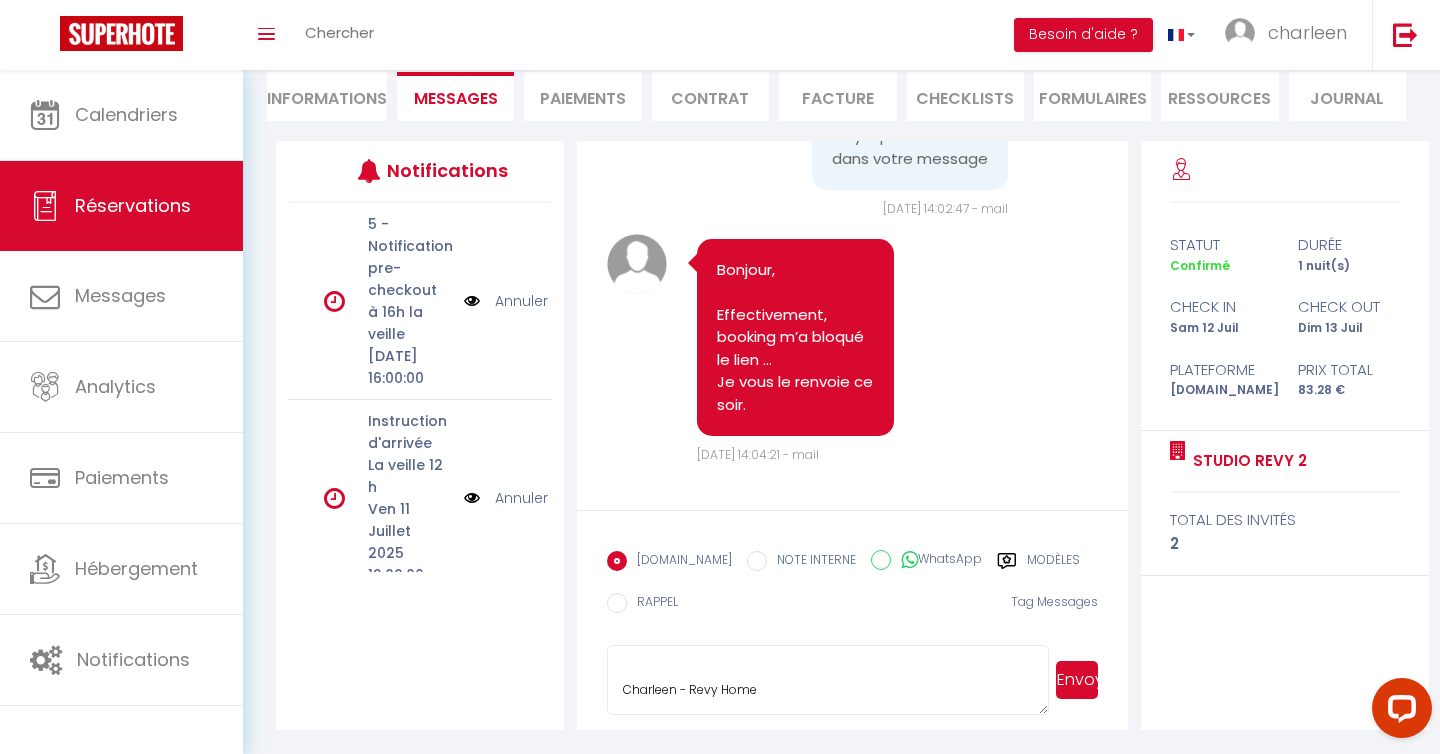 drag, startPoint x: 618, startPoint y: 681, endPoint x: 707, endPoint y: 678, distance: 89.050545 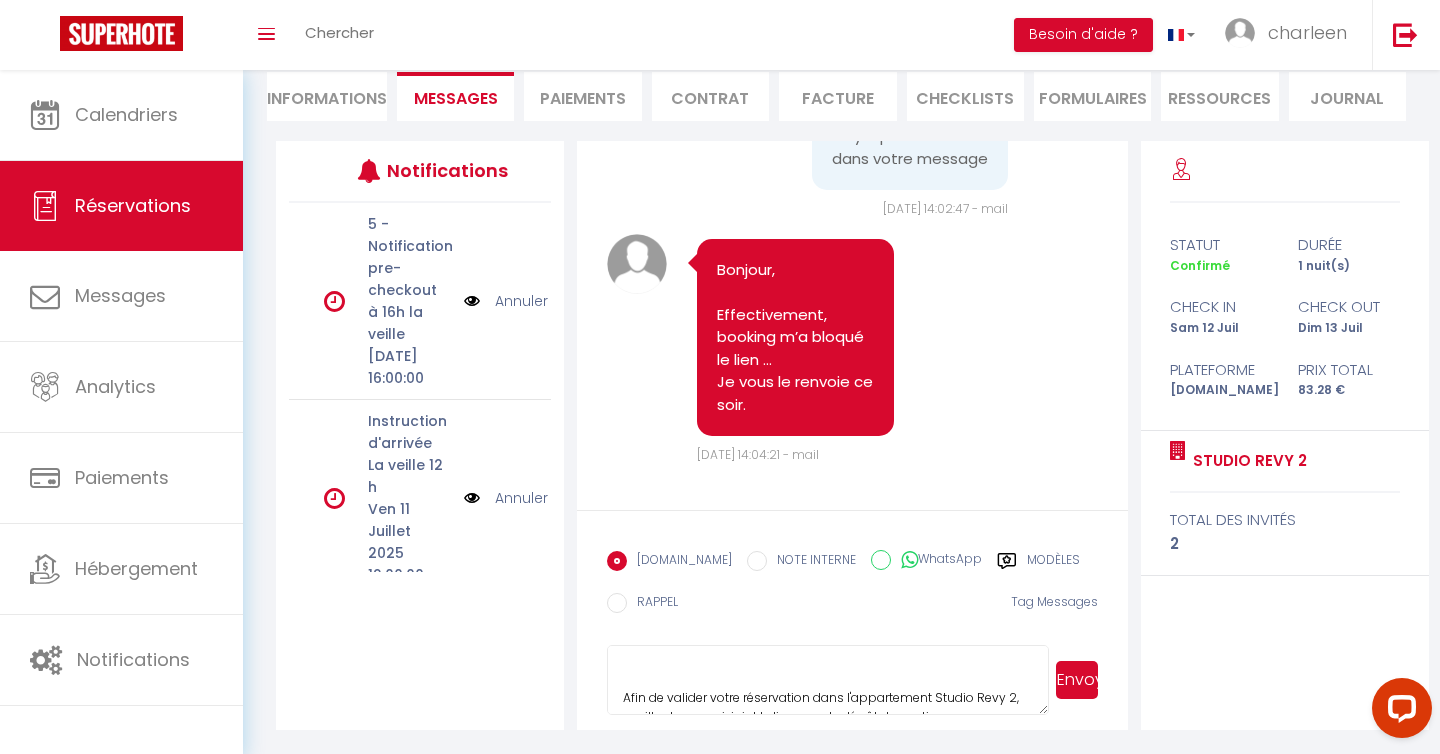 scroll, scrollTop: 68, scrollLeft: 0, axis: vertical 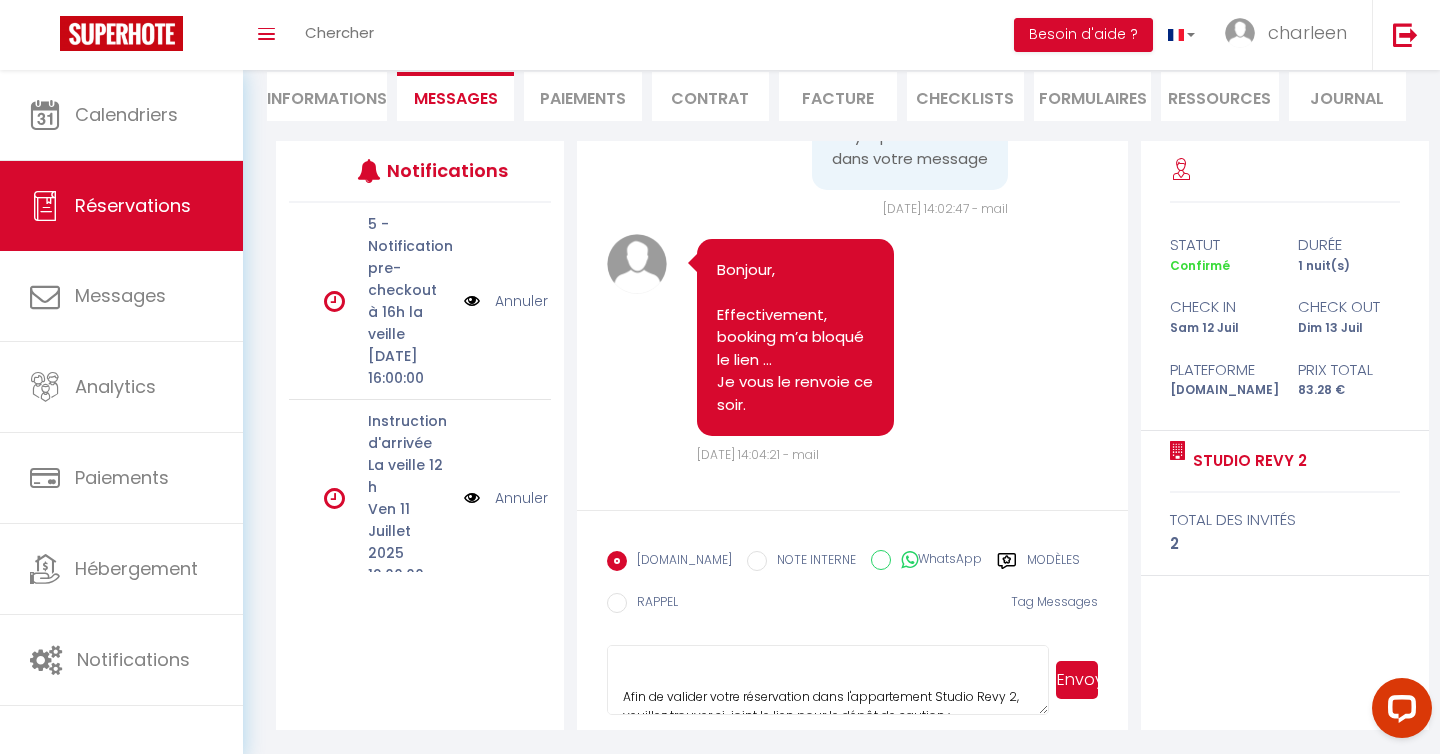 click on "Bonjour [PERSON_NAME],
Afin de valider votre réservation dans l'appartement Studio Revy 2, veuillez trouver ci-joint le lien pour le dépôt de caution :
[URL][DOMAIN_NAME]" at bounding box center [827, 680] 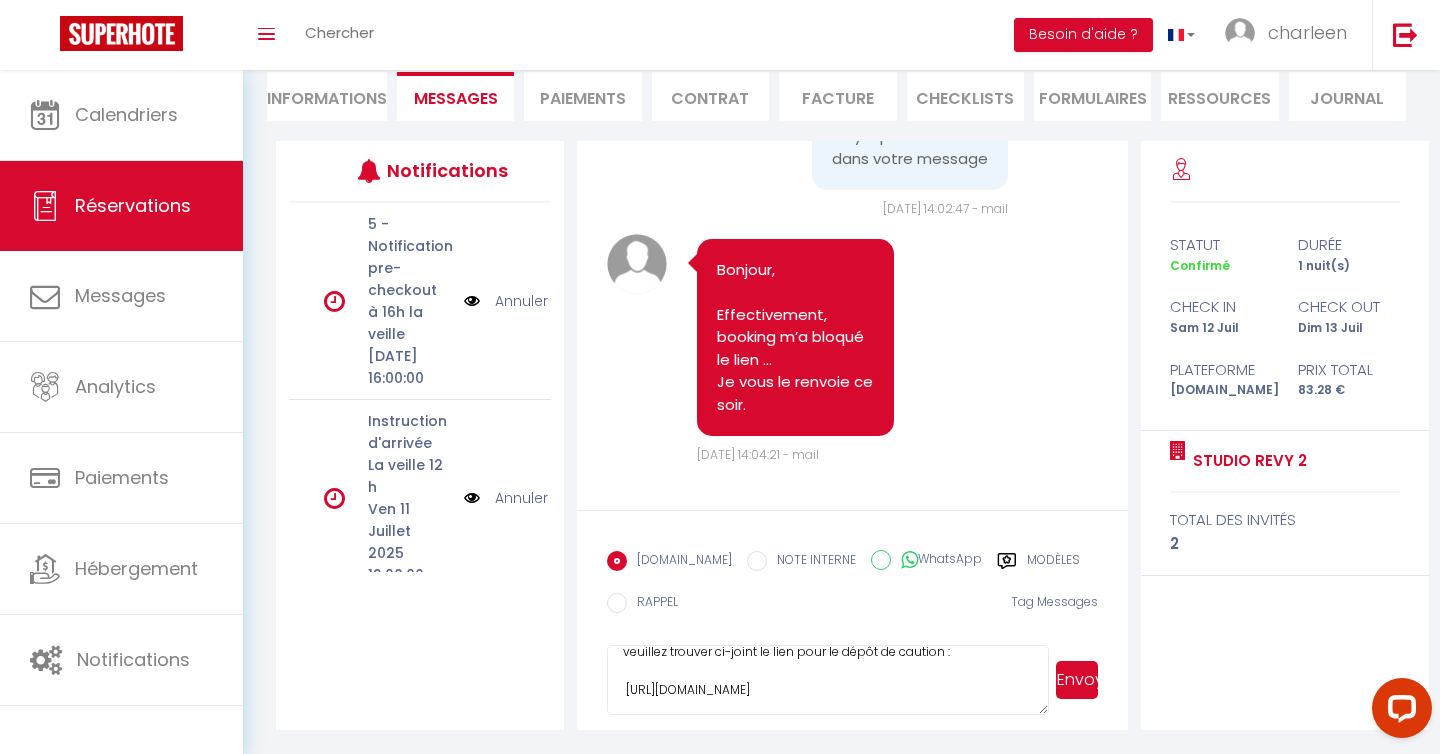 scroll, scrollTop: 94, scrollLeft: 0, axis: vertical 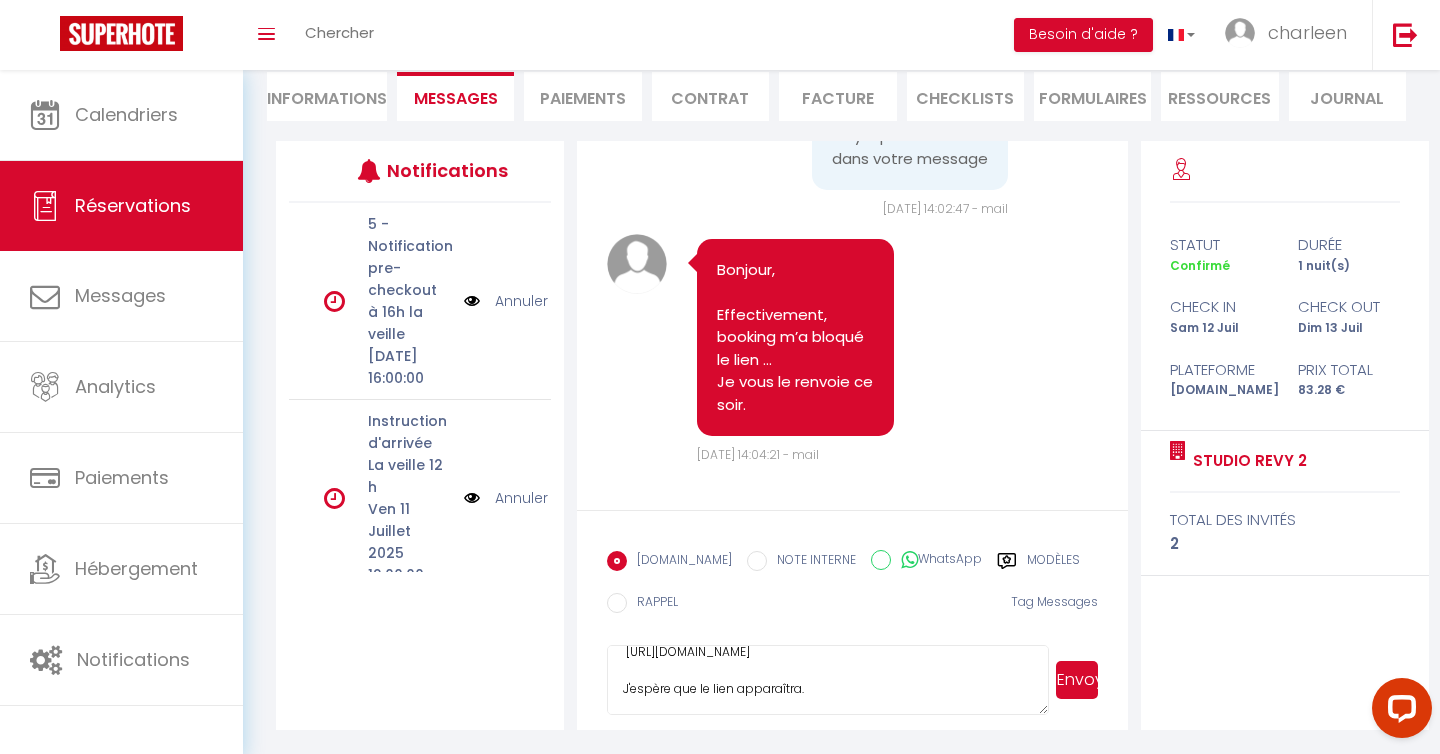 type on "Bonjour [PERSON_NAME],
Afin de valider votre réservation dans l'appartement Studio Revy 2, veuillez trouver ci-joint le lien pour le dépôt de caution :
[URL][DOMAIN_NAME]
J'espère que le lien apparaîtra." 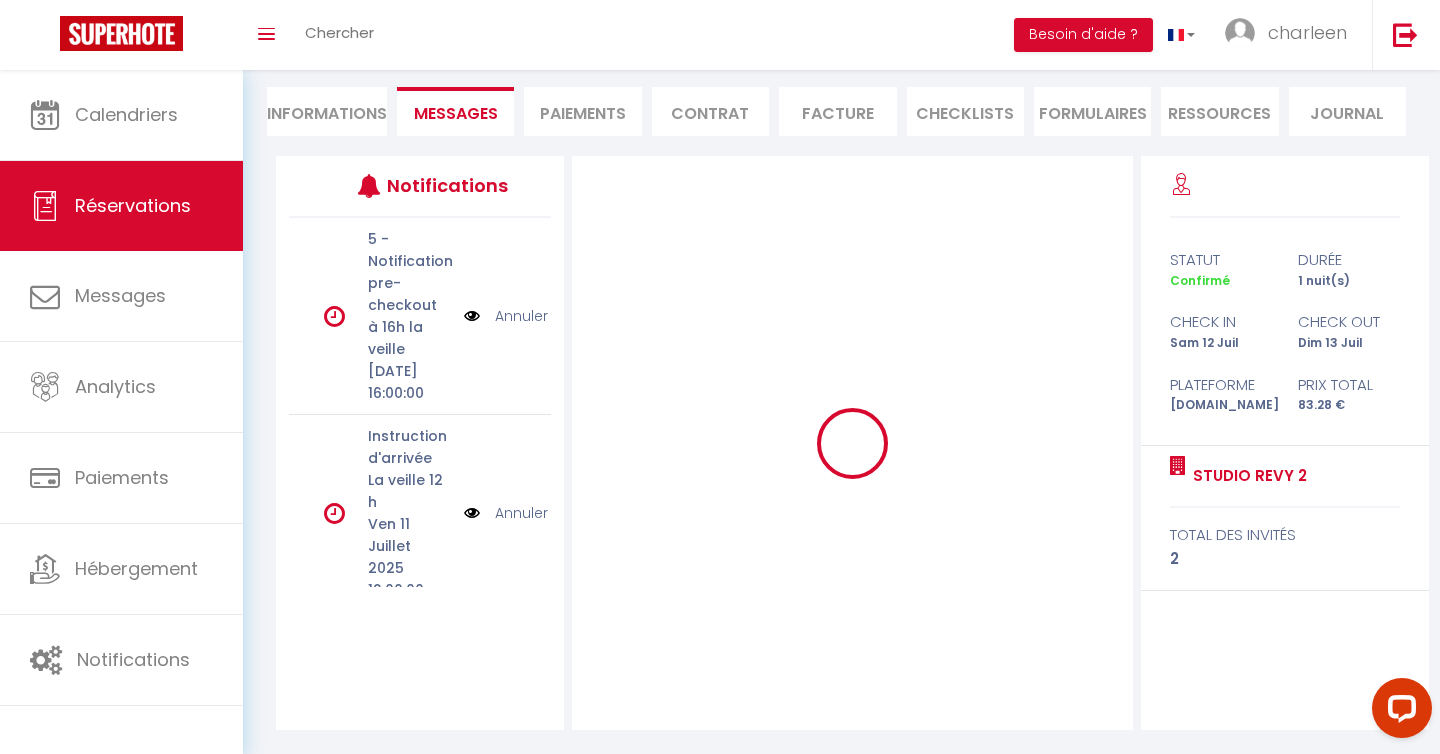 scroll, scrollTop: 175, scrollLeft: 0, axis: vertical 